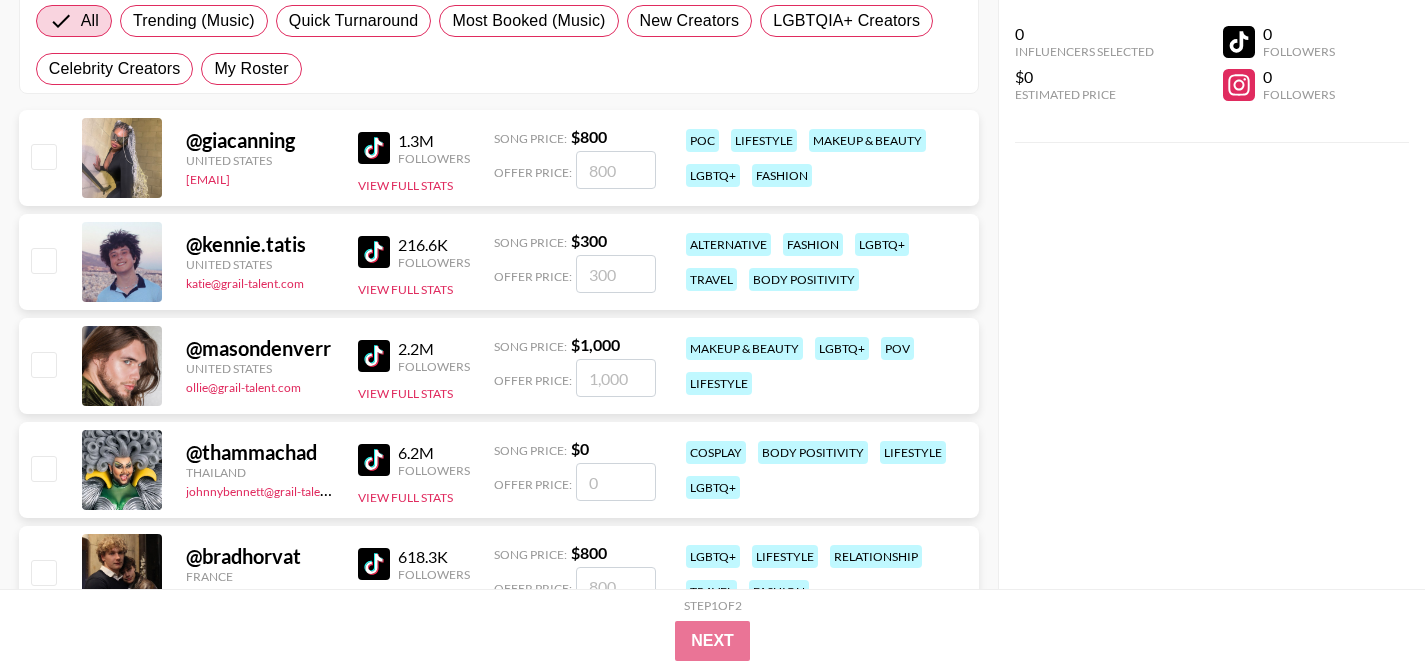 scroll, scrollTop: 0, scrollLeft: 0, axis: both 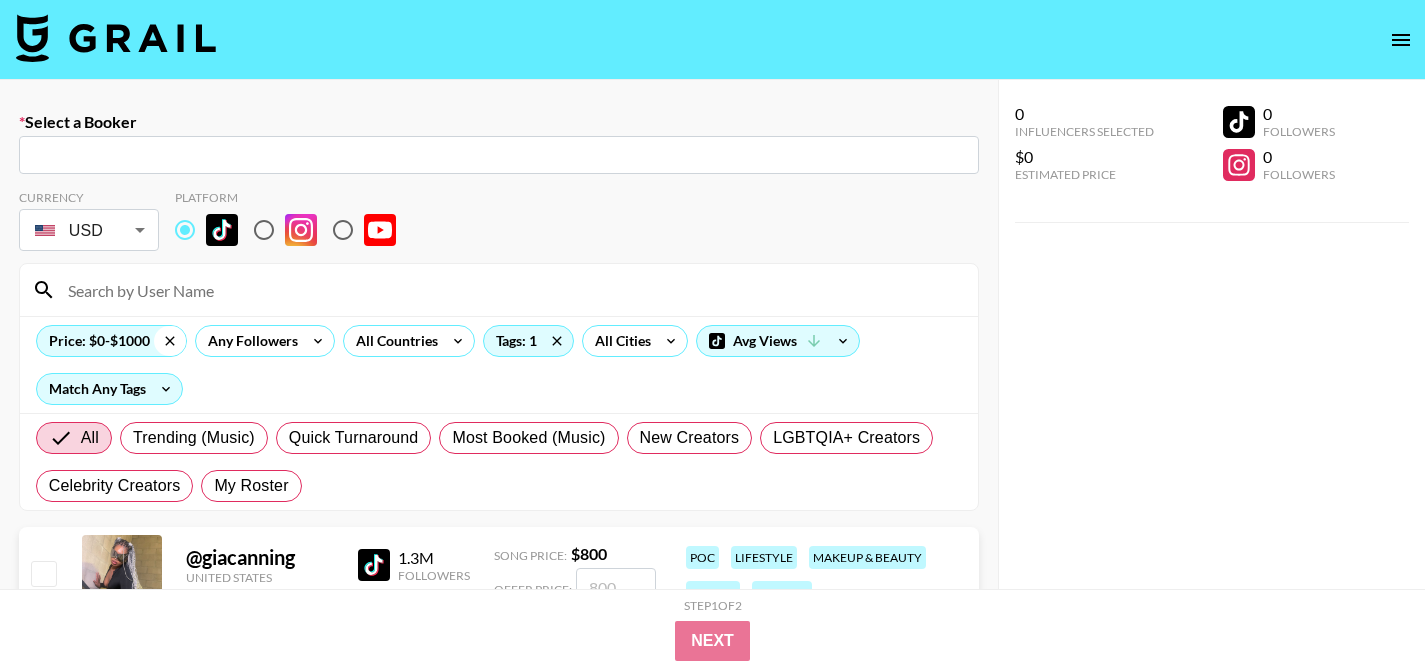 click 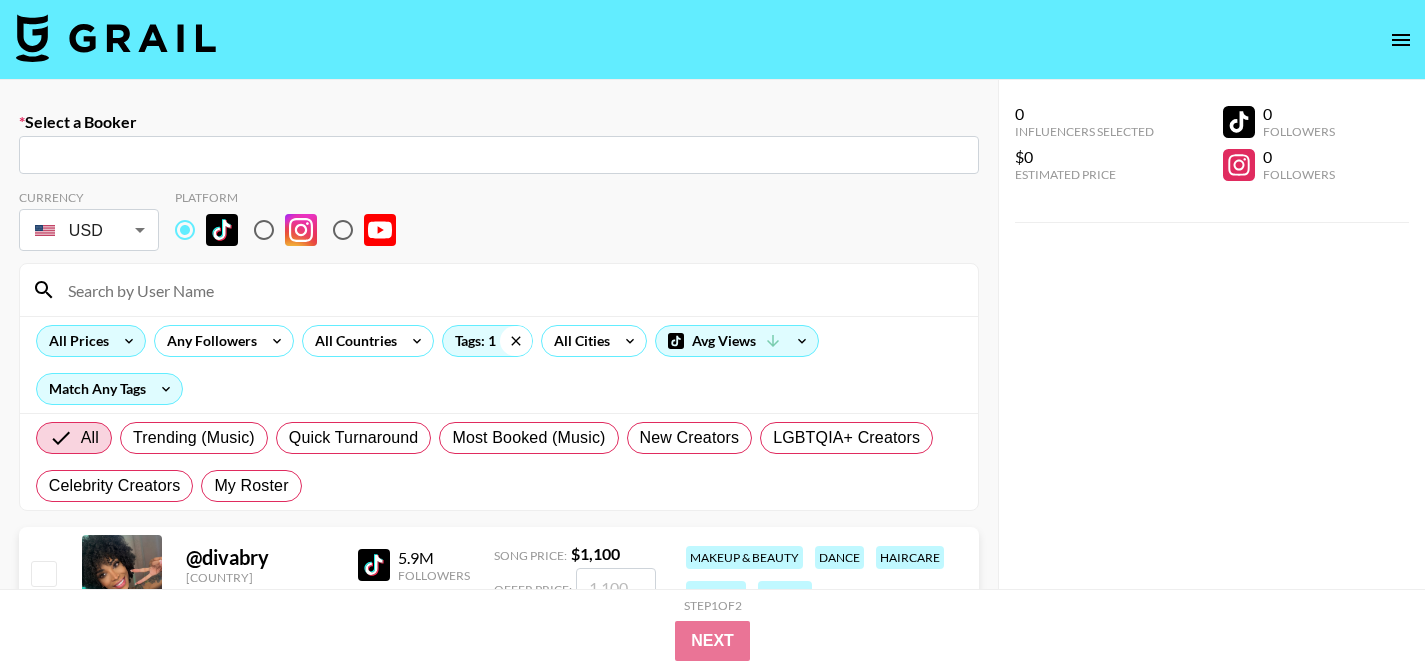 click 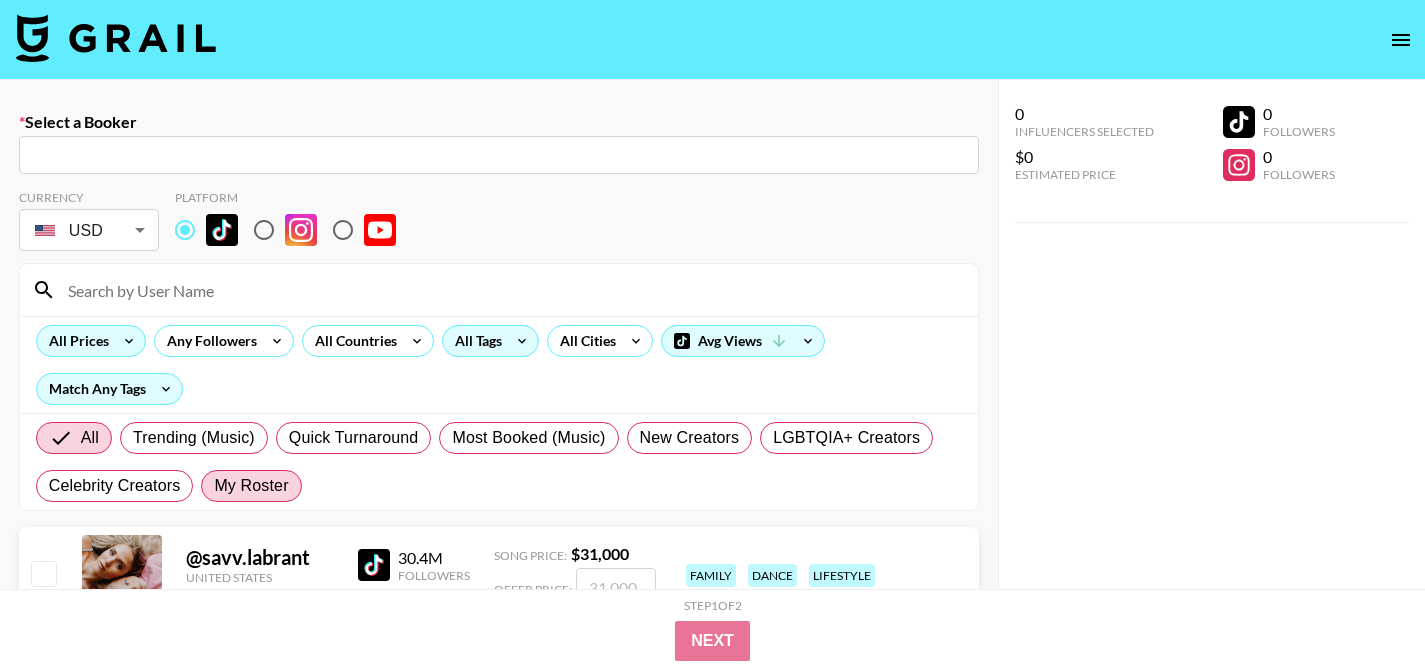 click on "My Roster" at bounding box center [251, 486] 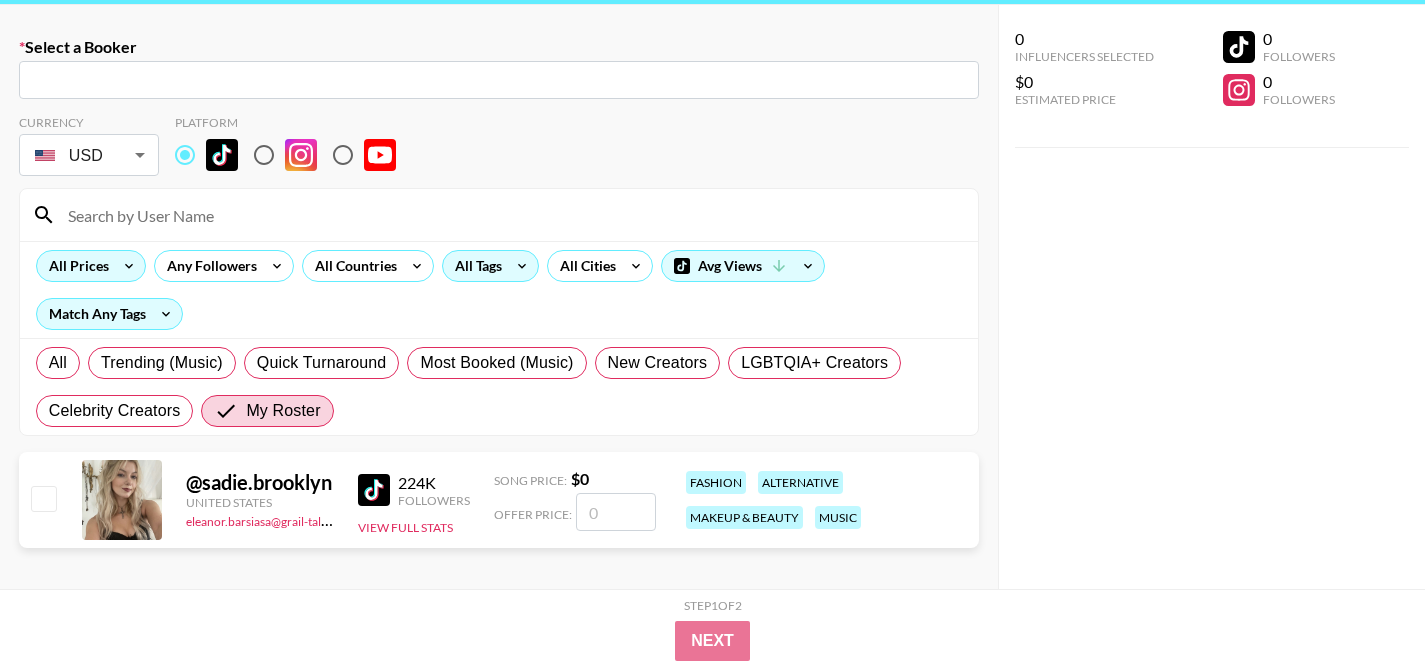 scroll, scrollTop: 0, scrollLeft: 0, axis: both 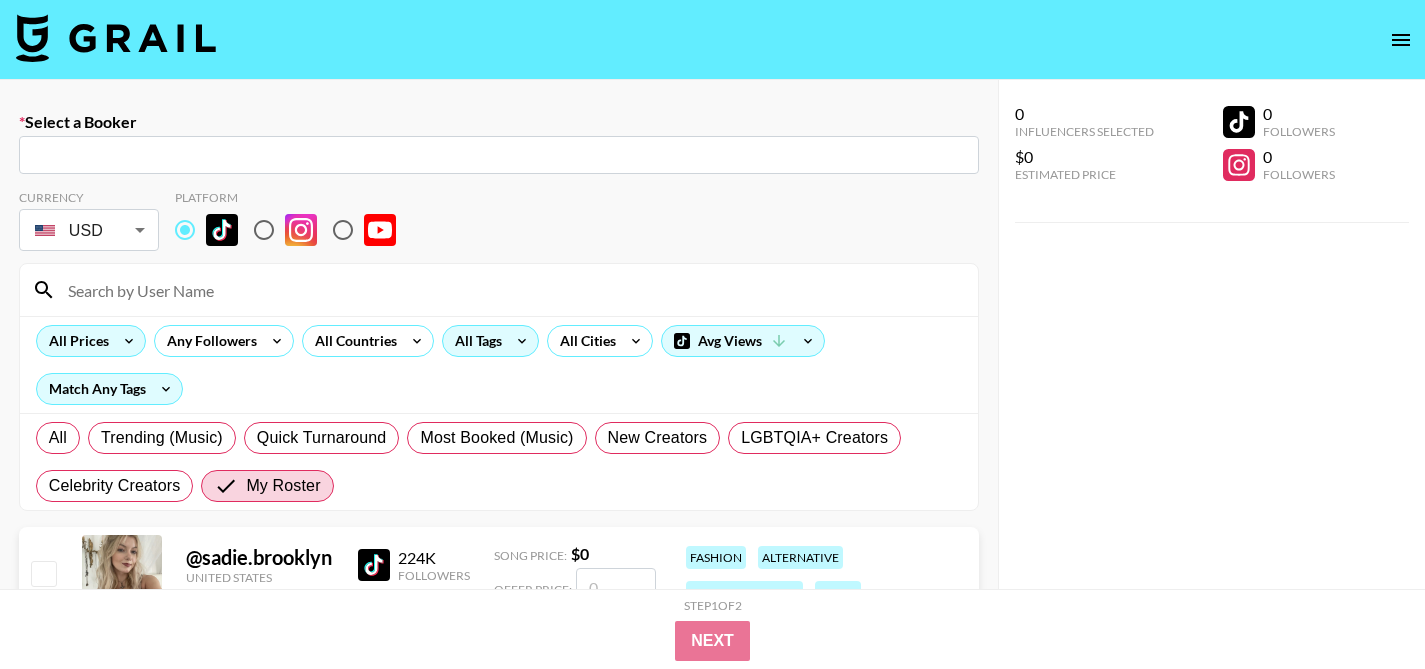 click at bounding box center (1401, 40) 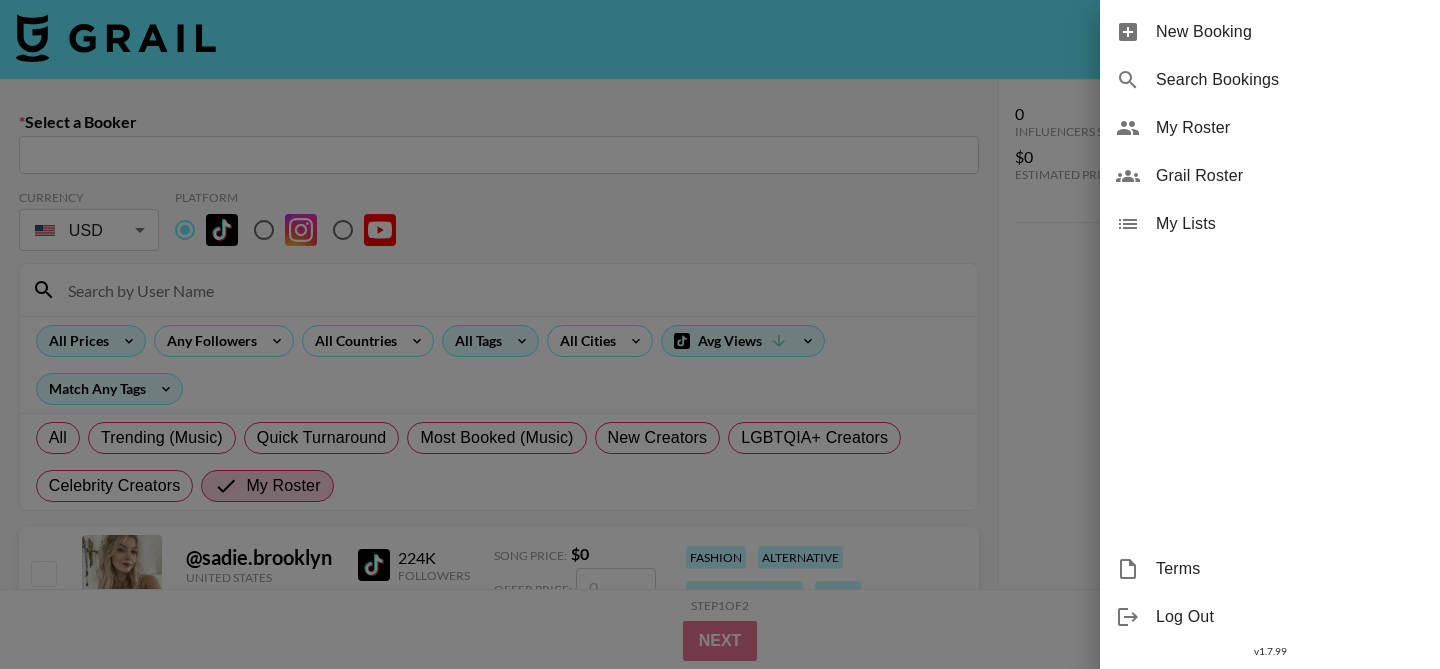 click on "My Roster" at bounding box center [1290, 128] 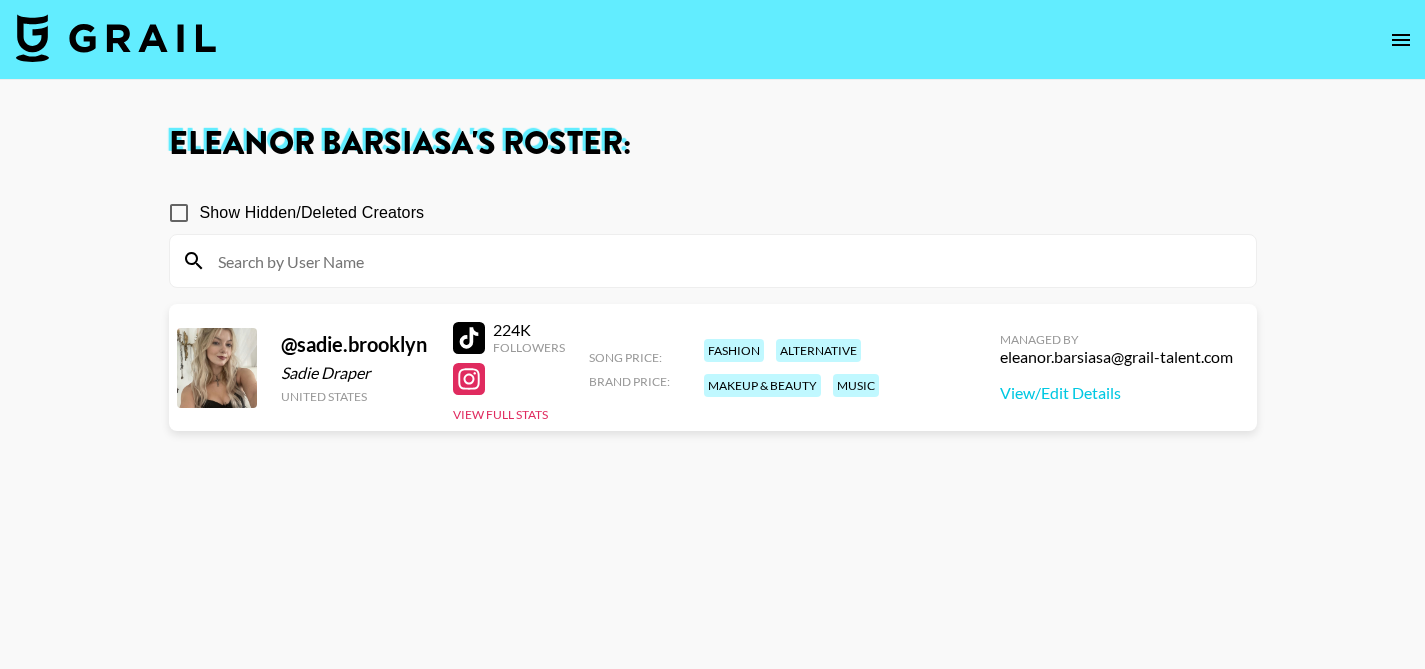click on "Managed By [EMAIL] View/Edit Details" at bounding box center (1116, 367) 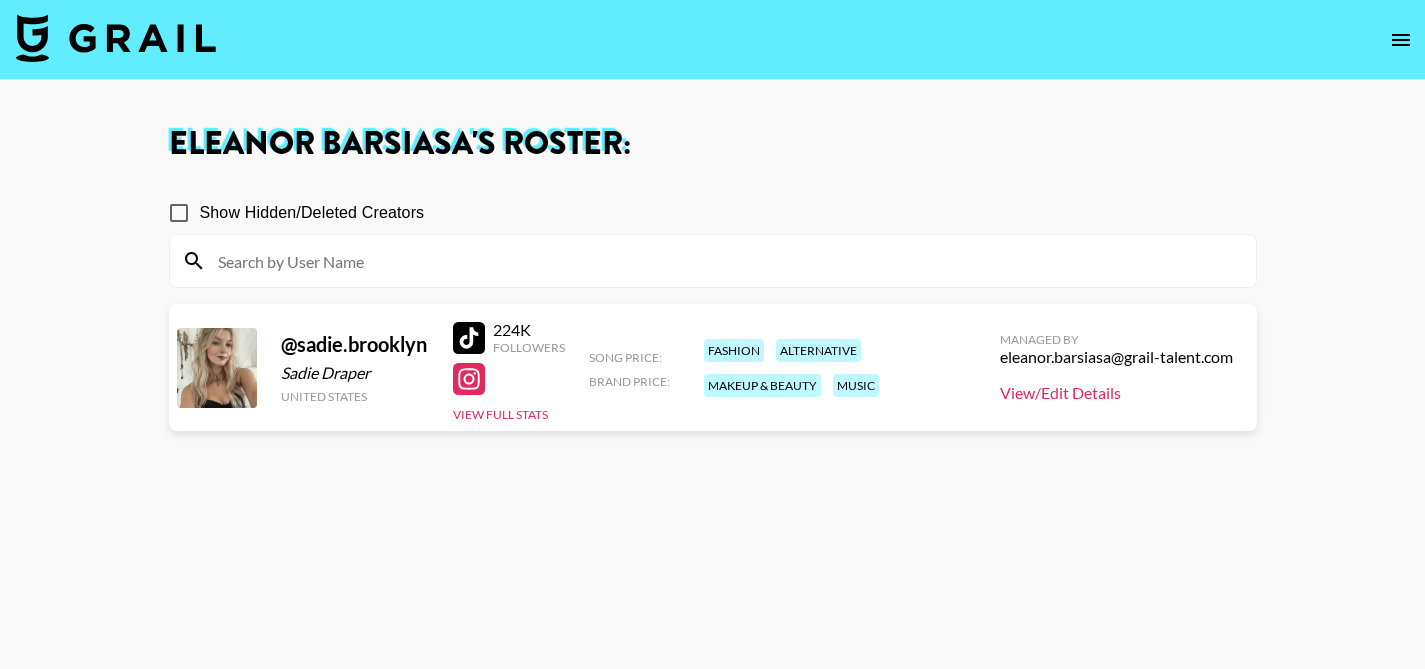 click on "View/Edit Details" at bounding box center [1116, 393] 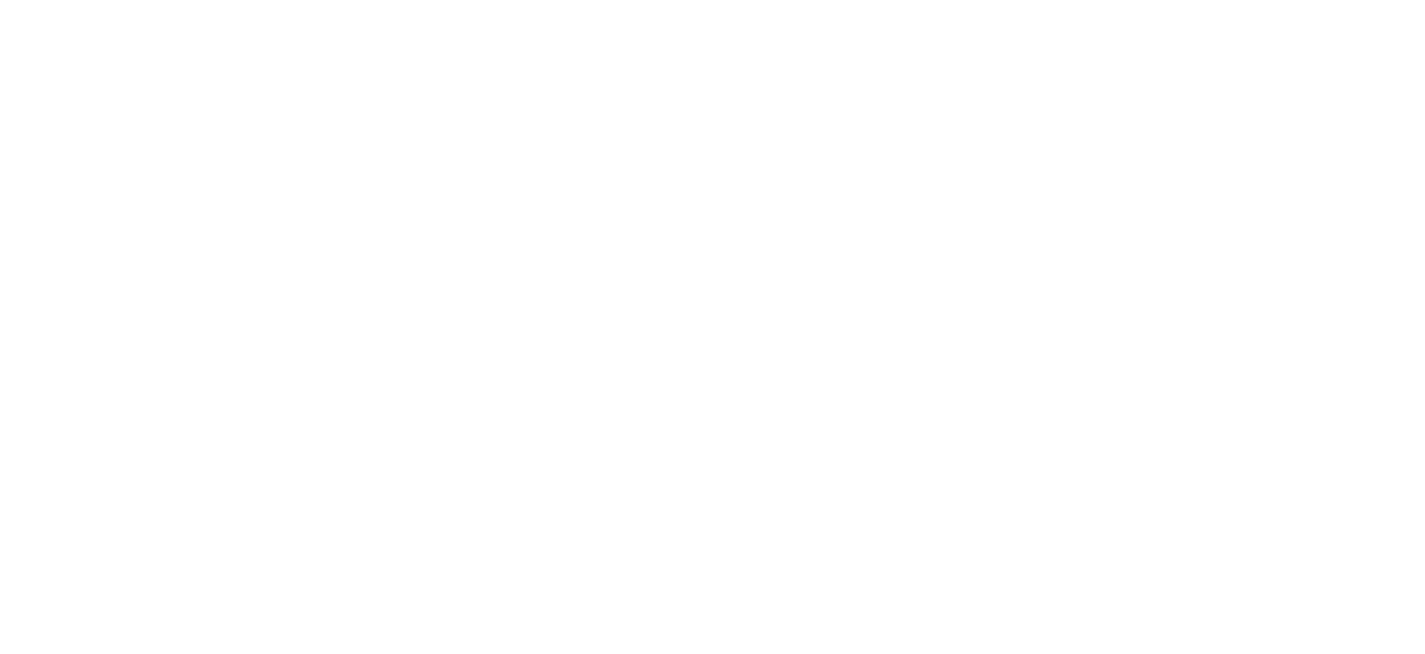 scroll, scrollTop: 0, scrollLeft: 0, axis: both 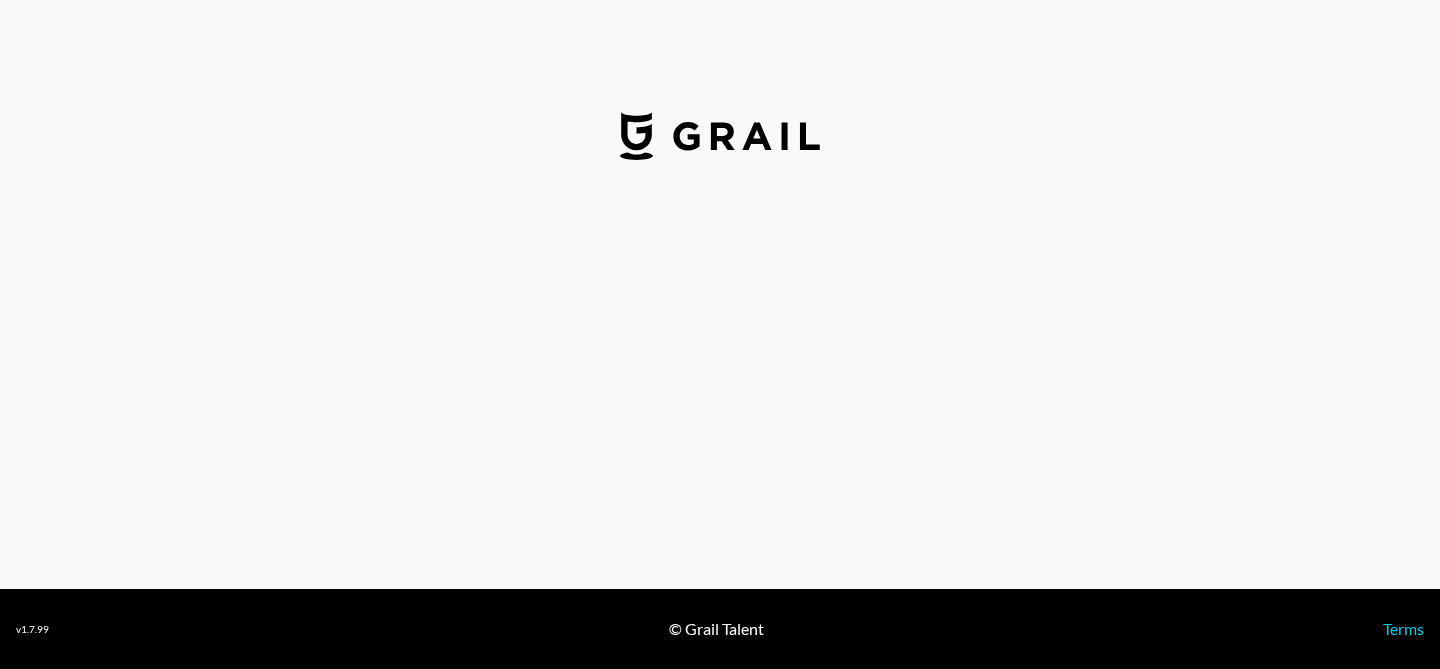 select on "USD" 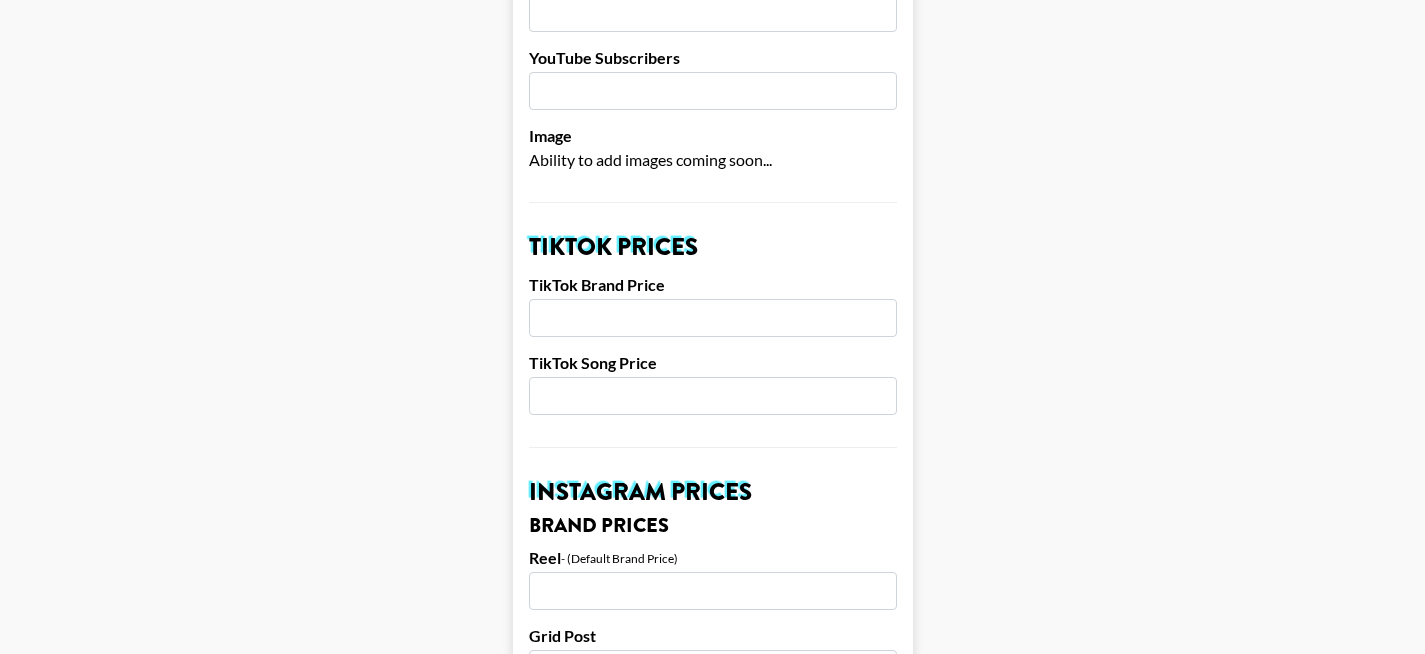 scroll, scrollTop: 515, scrollLeft: 0, axis: vertical 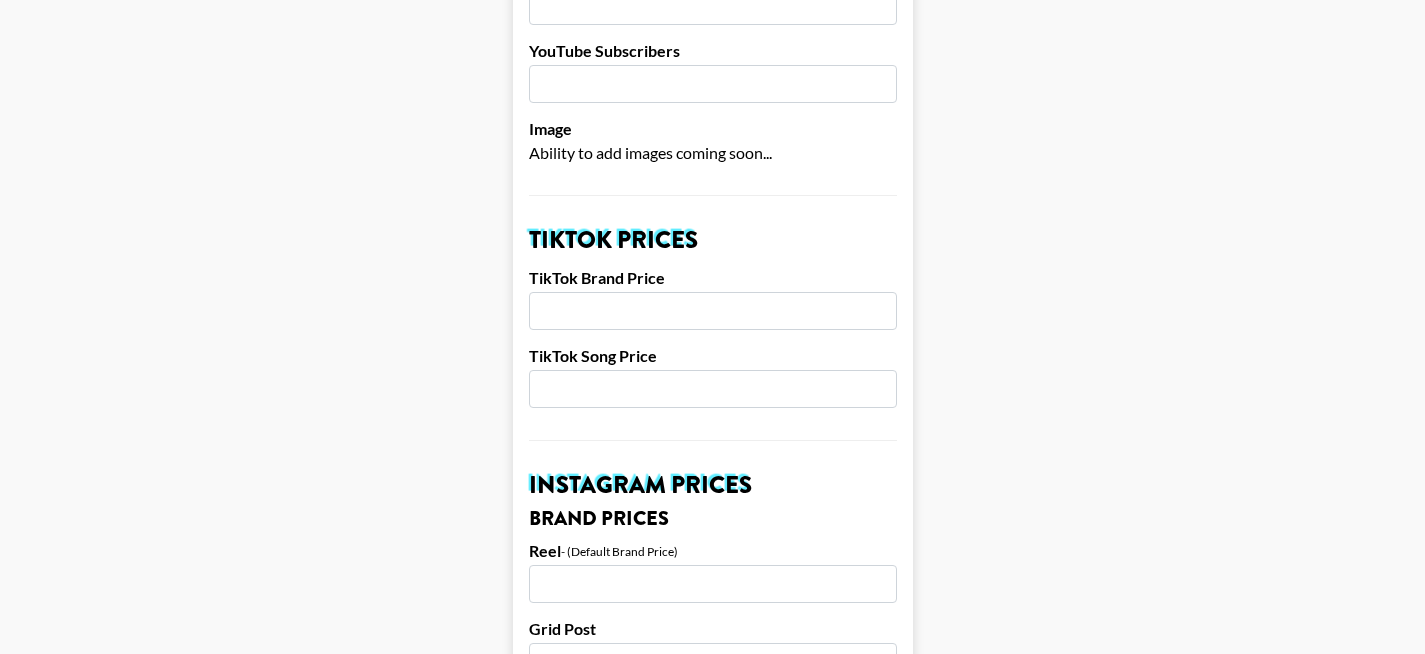 click at bounding box center (713, 311) 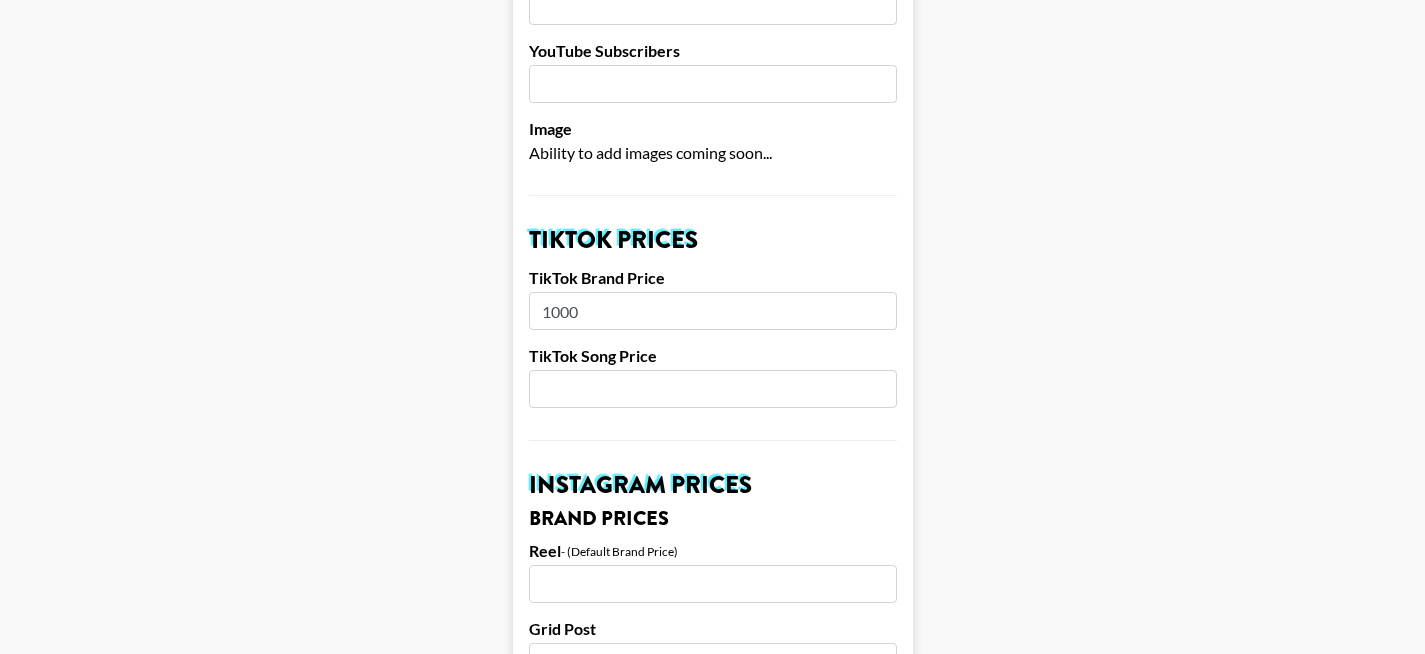 type on "1000" 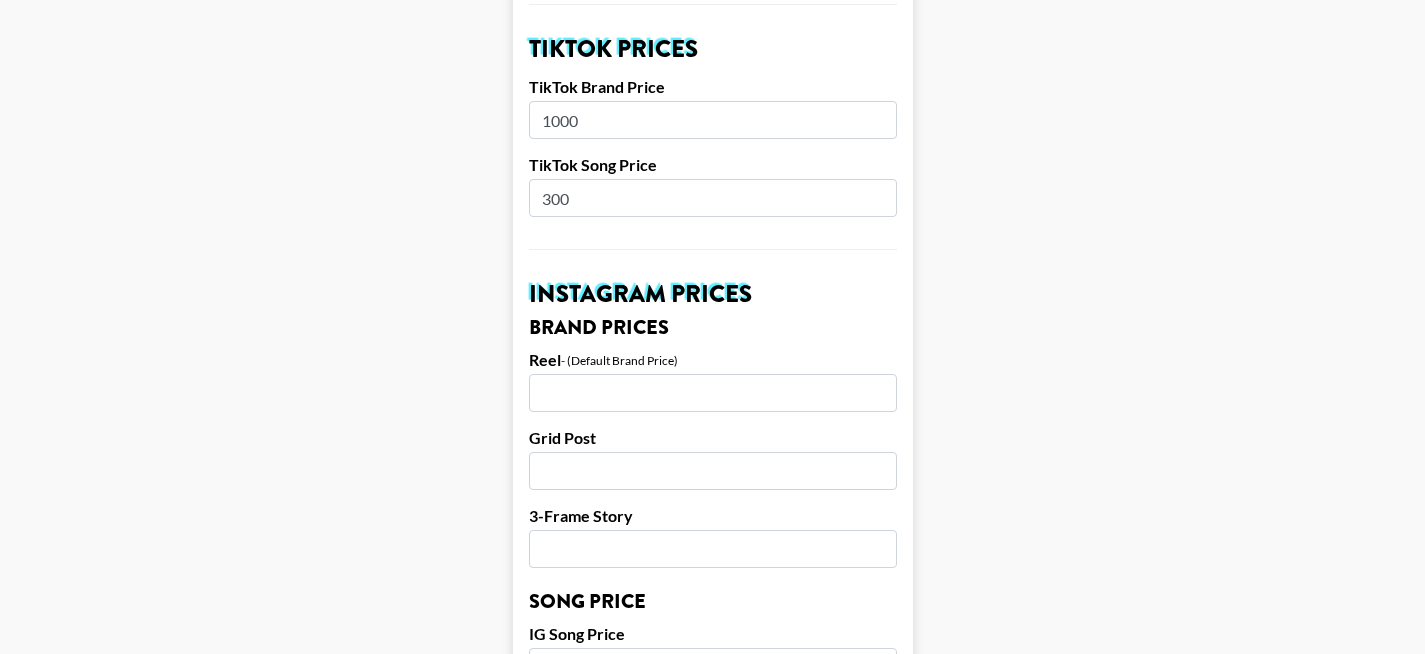 scroll, scrollTop: 712, scrollLeft: 0, axis: vertical 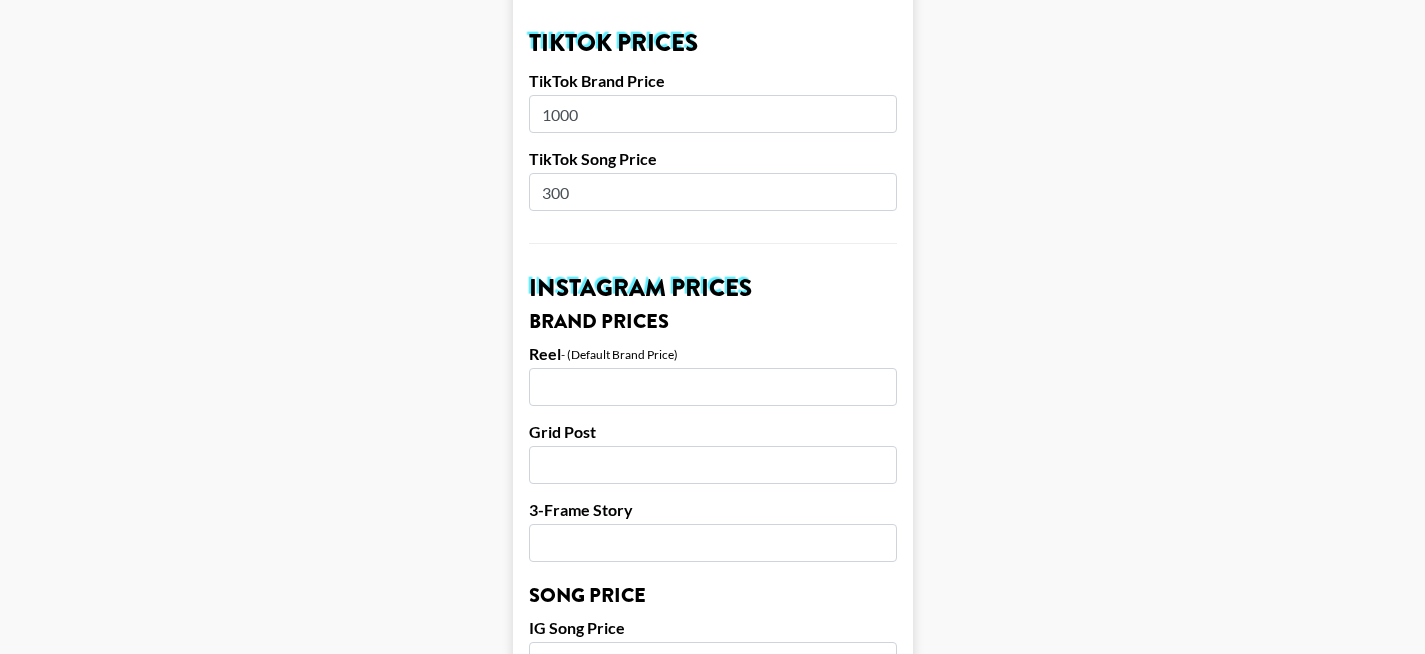 type on "300" 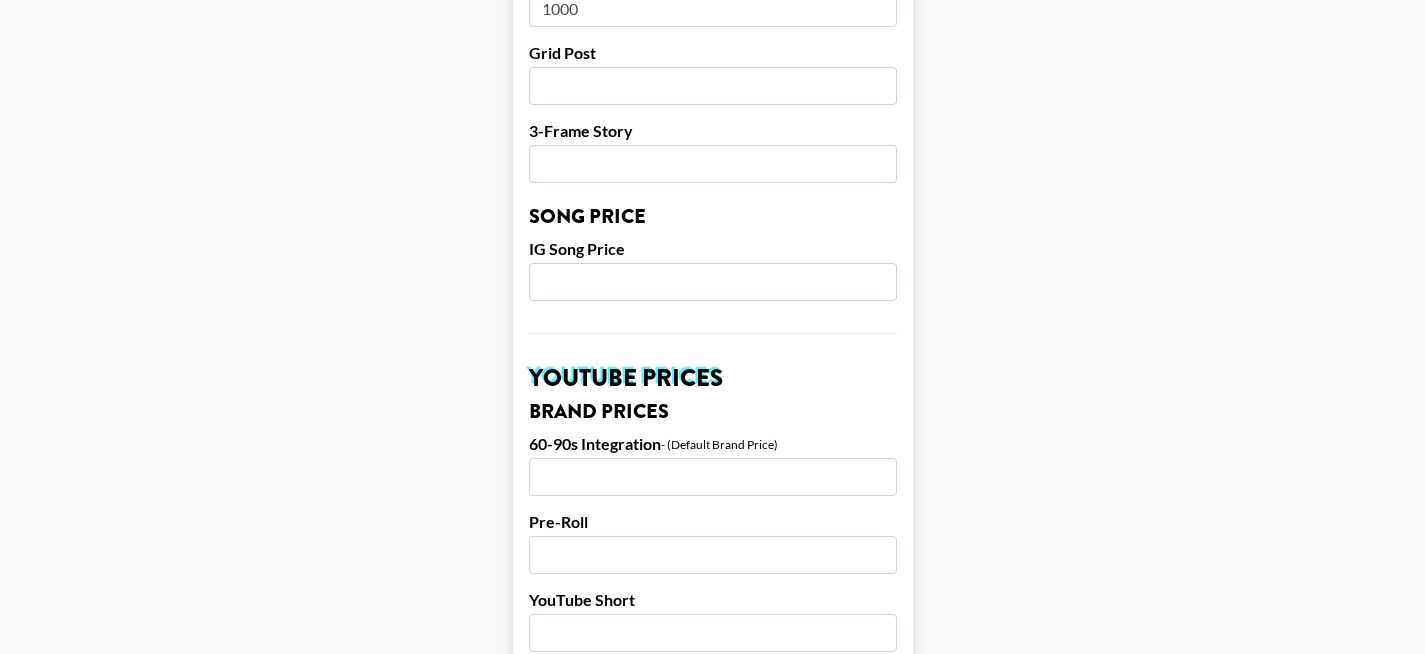 scroll, scrollTop: 1095, scrollLeft: 0, axis: vertical 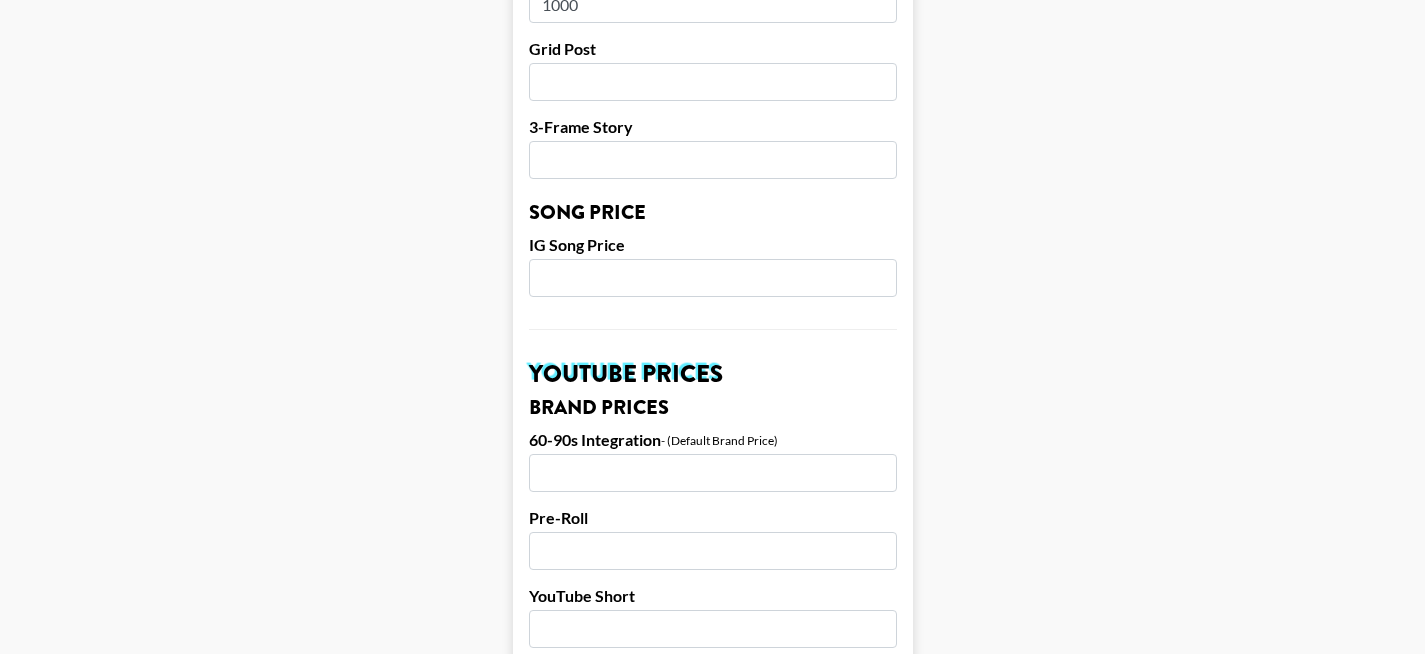 type on "1000" 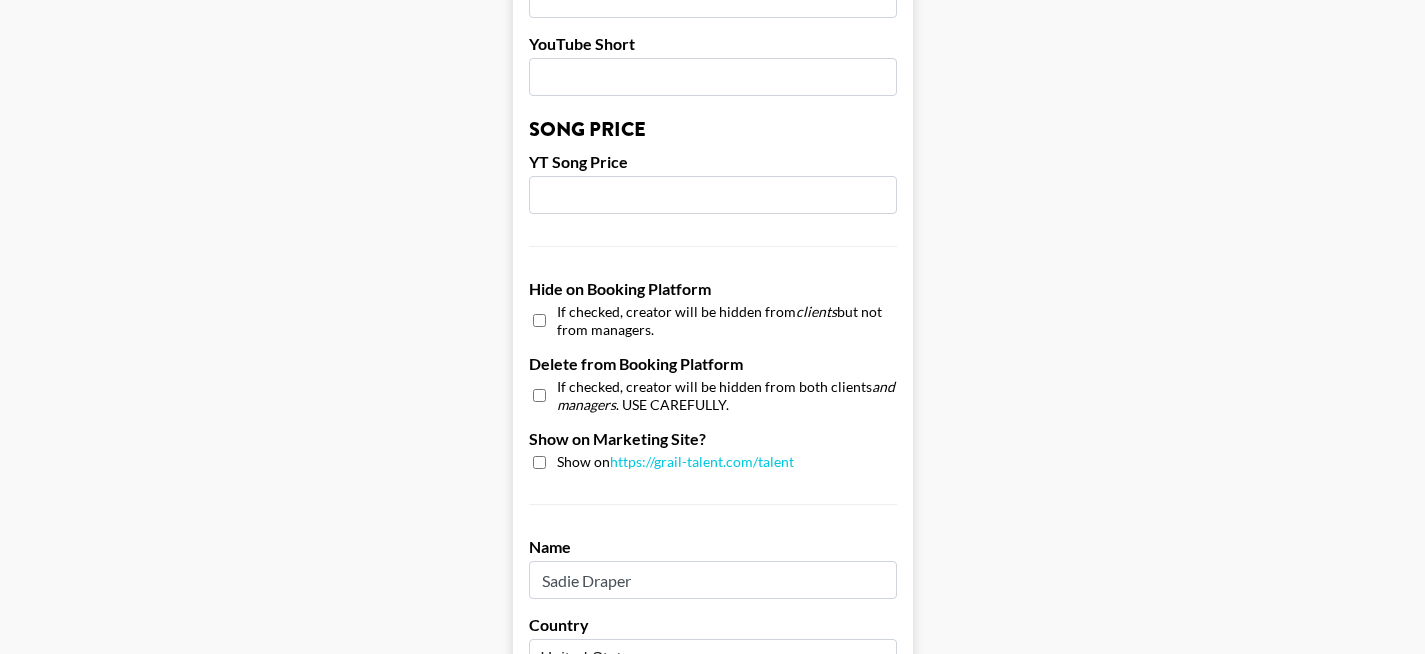 scroll, scrollTop: 1650, scrollLeft: 0, axis: vertical 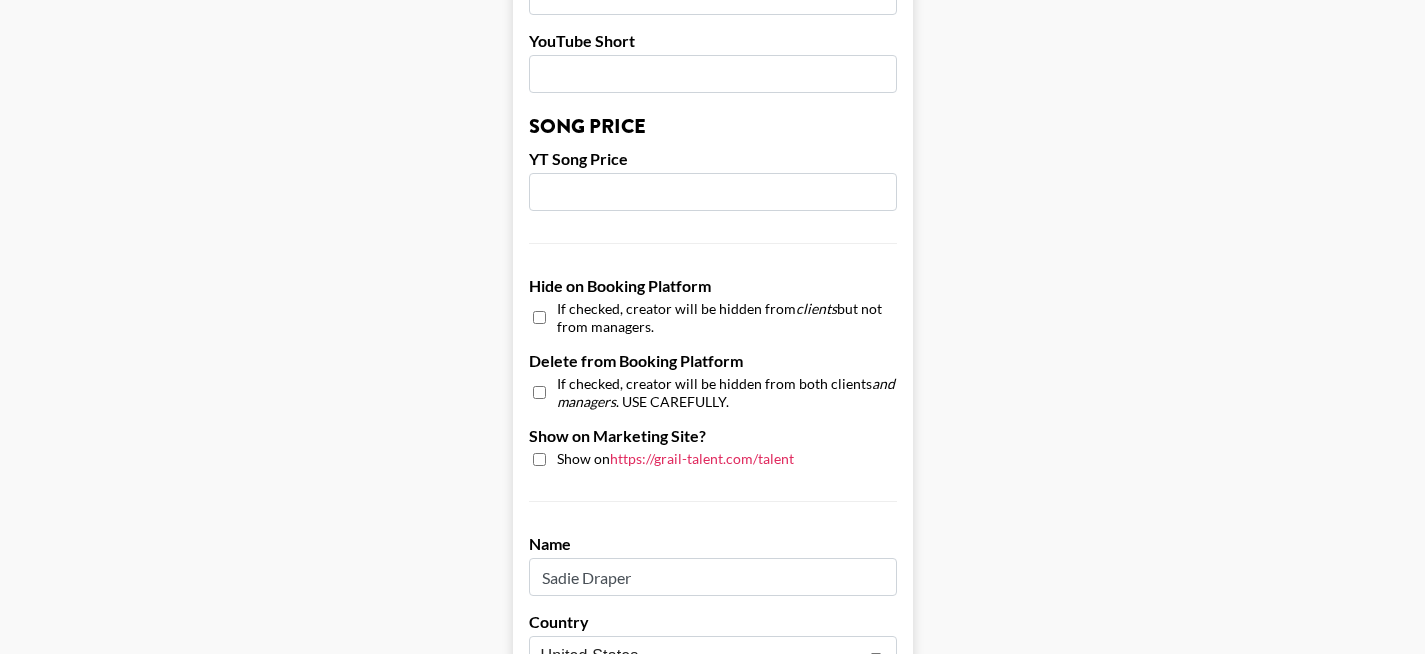 type on "150" 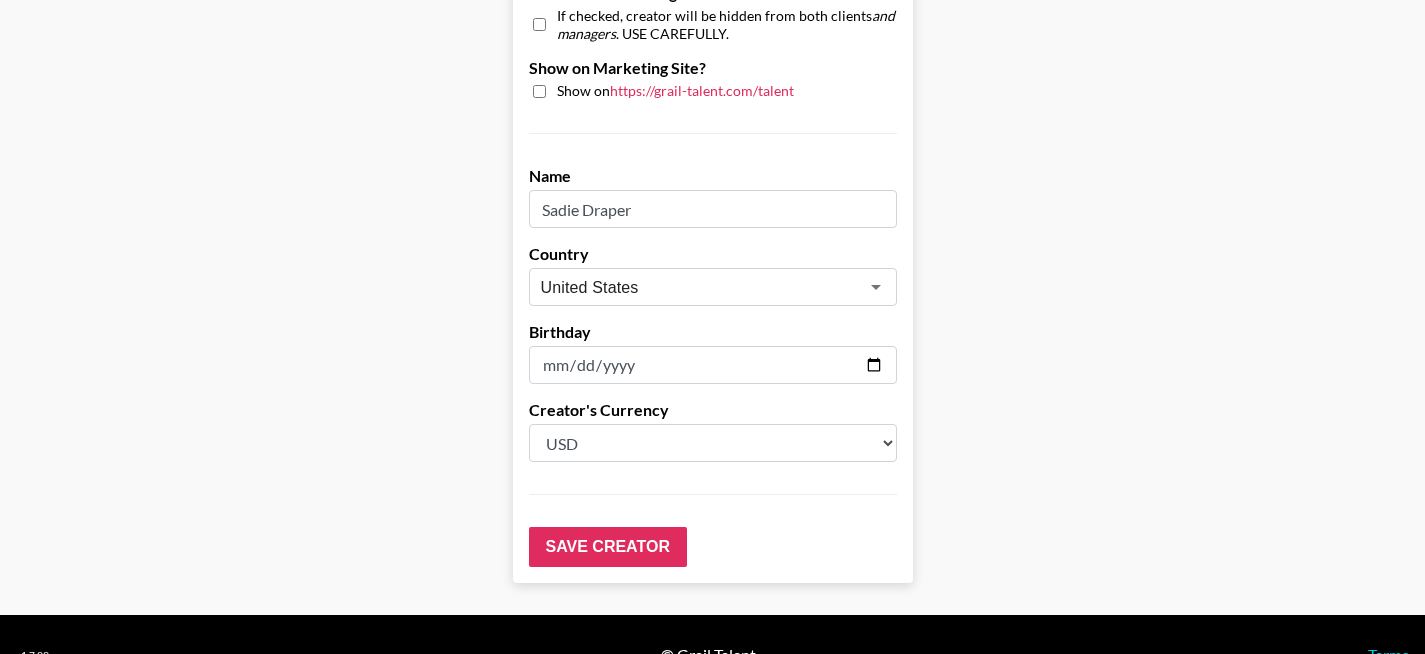 scroll, scrollTop: 2020, scrollLeft: 0, axis: vertical 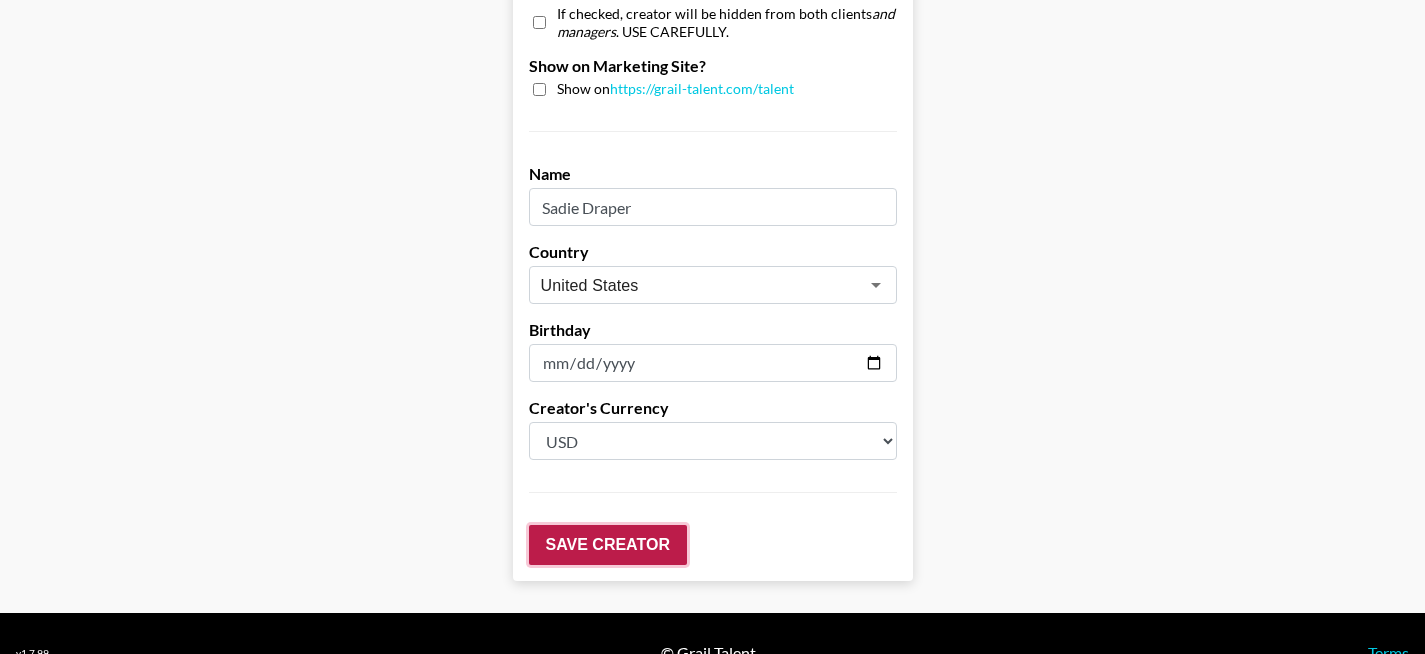 click on "Save Creator" at bounding box center (608, 545) 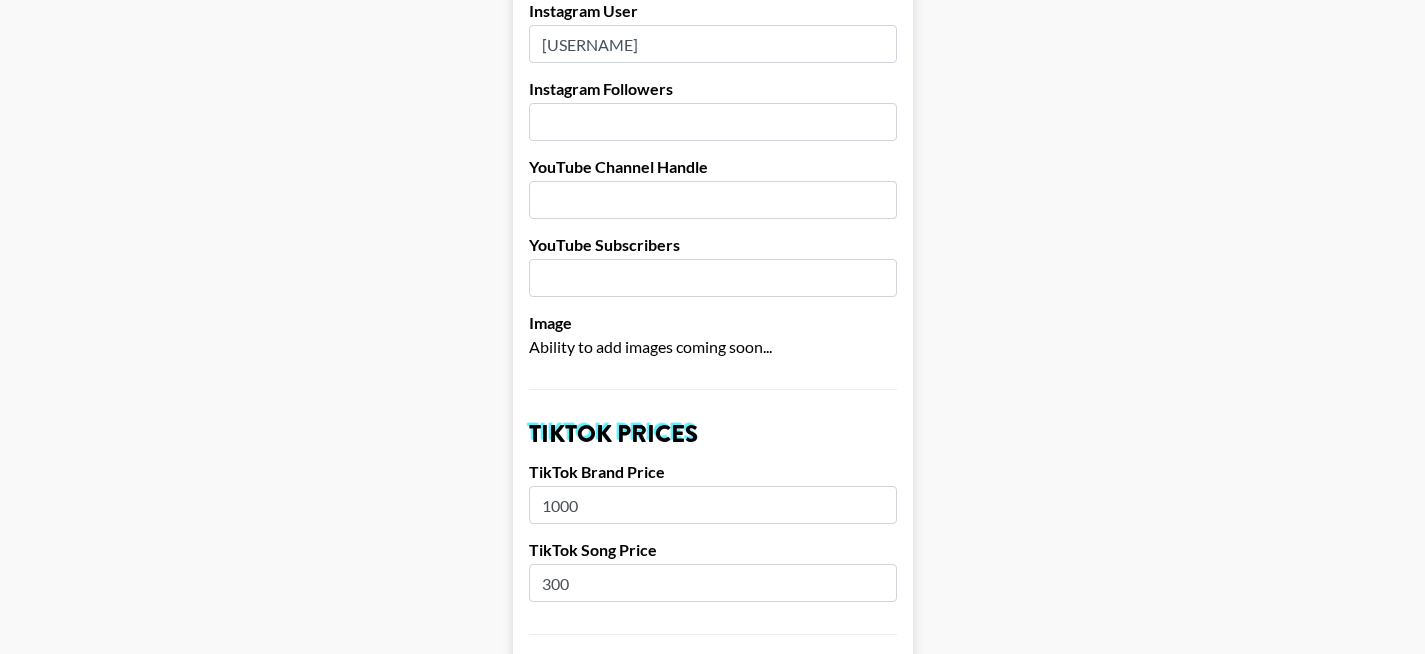 scroll, scrollTop: 0, scrollLeft: 0, axis: both 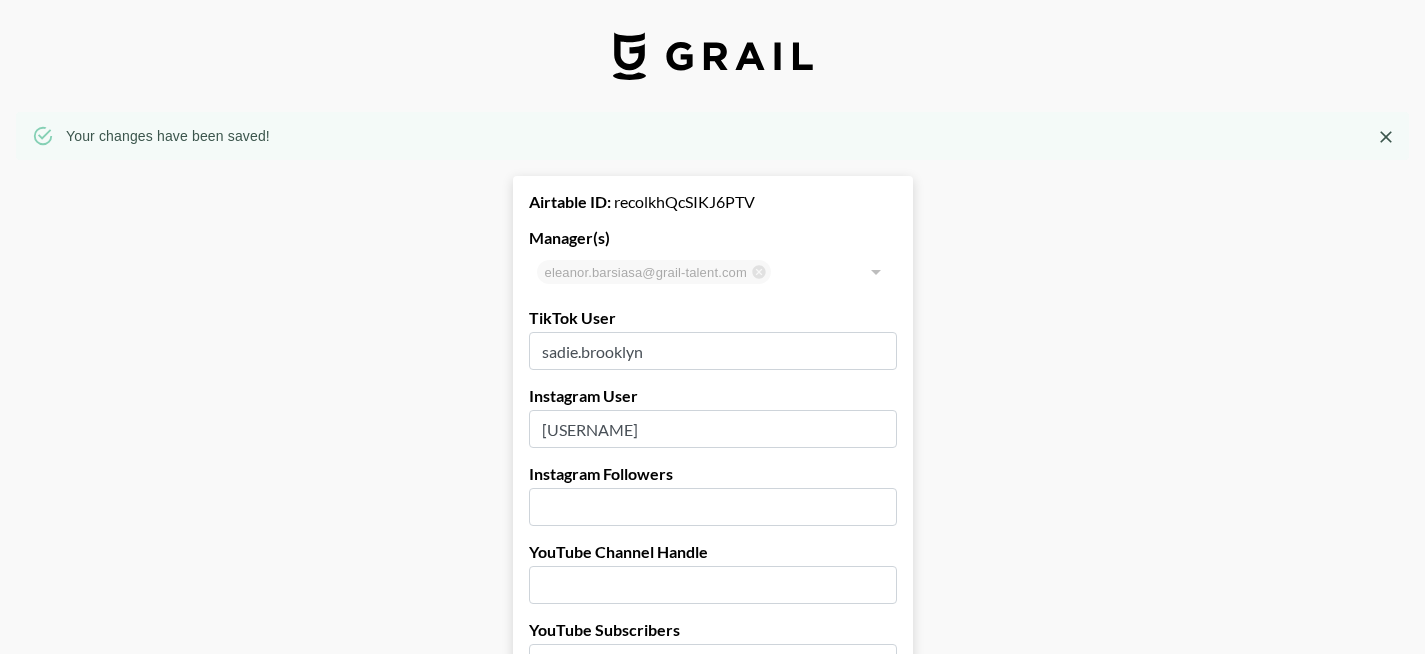 click on "Your changes have been saved!" at bounding box center (712, 136) 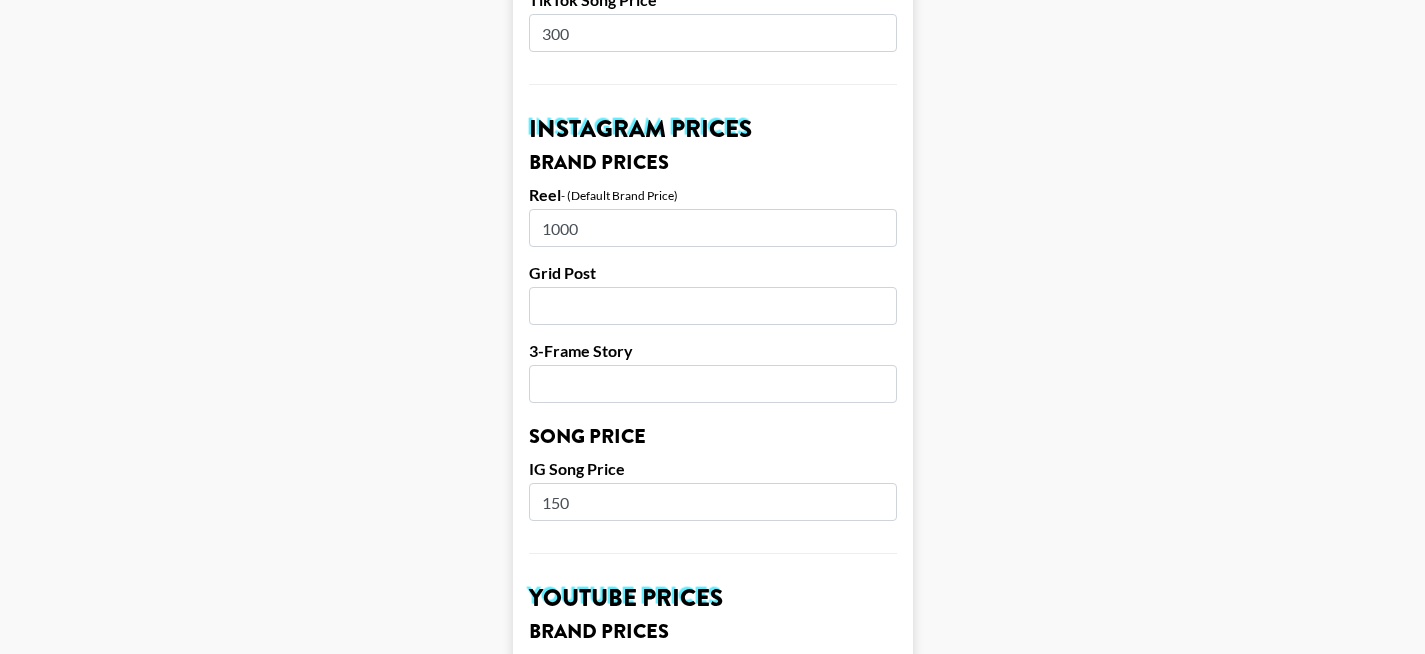 scroll, scrollTop: 0, scrollLeft: 0, axis: both 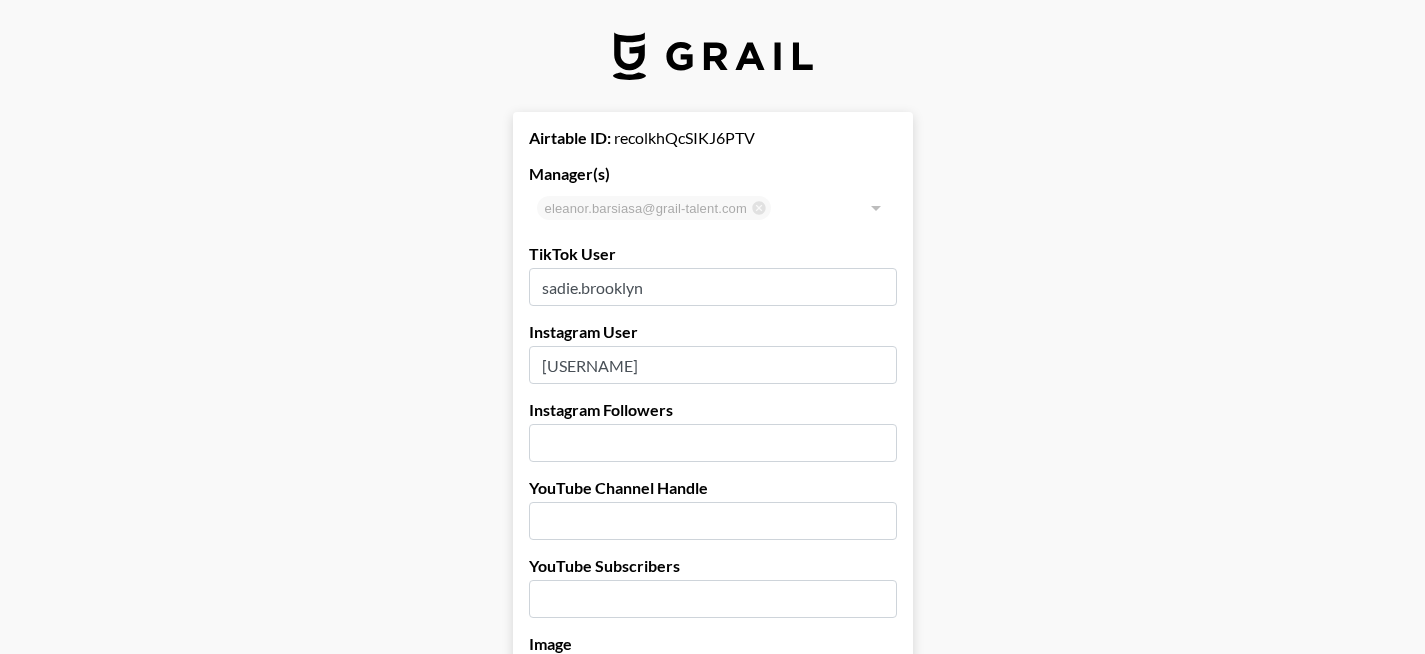 click at bounding box center [713, 56] 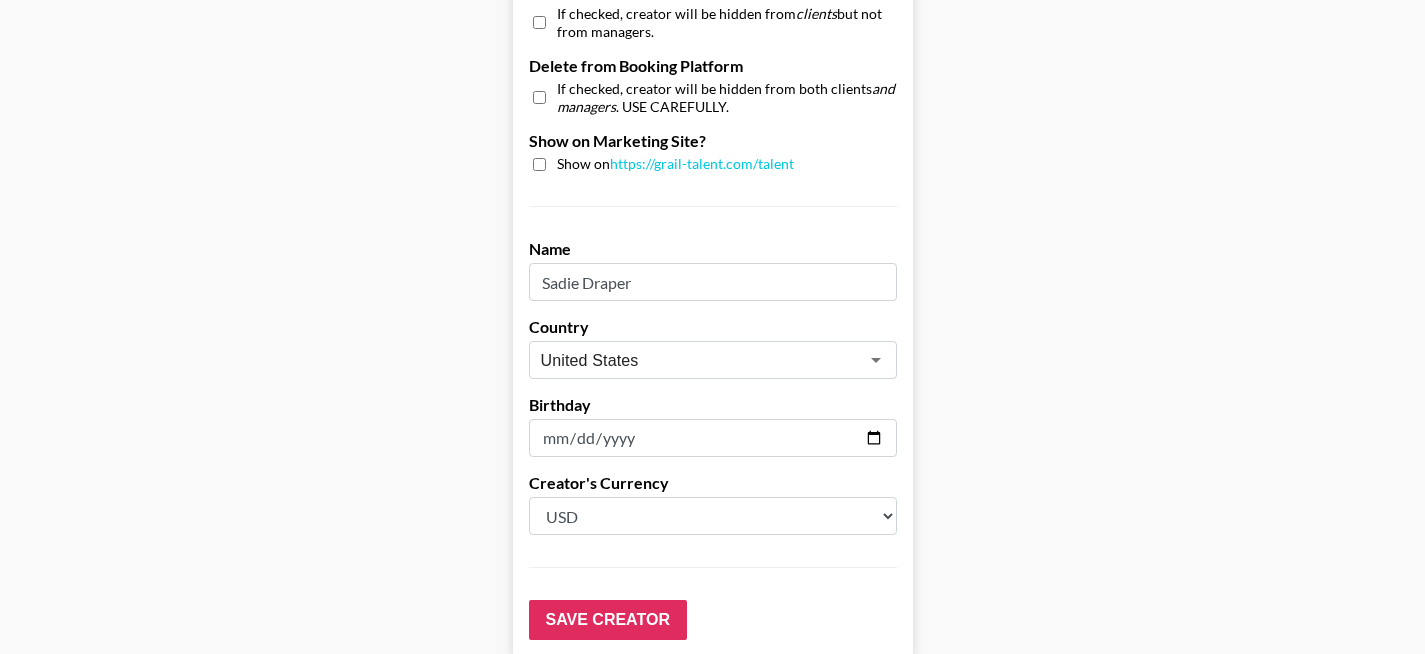 scroll, scrollTop: 2059, scrollLeft: 0, axis: vertical 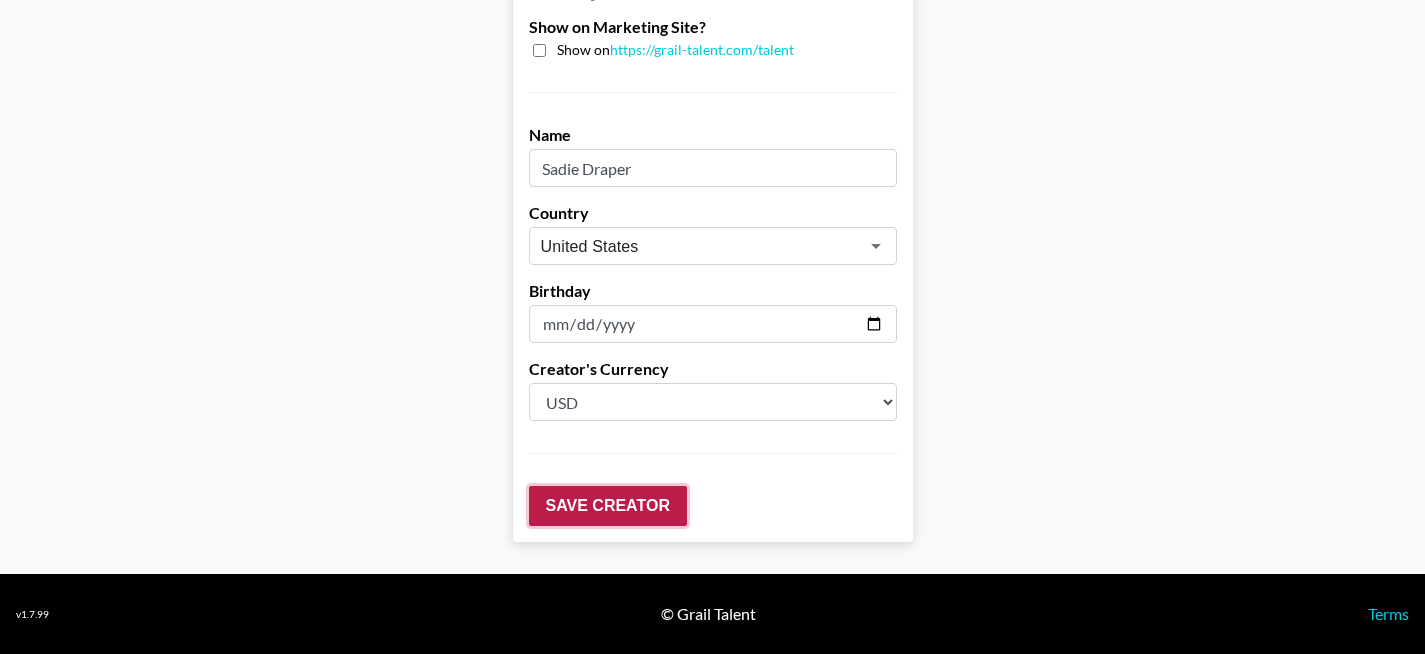 click on "Save Creator" at bounding box center (608, 506) 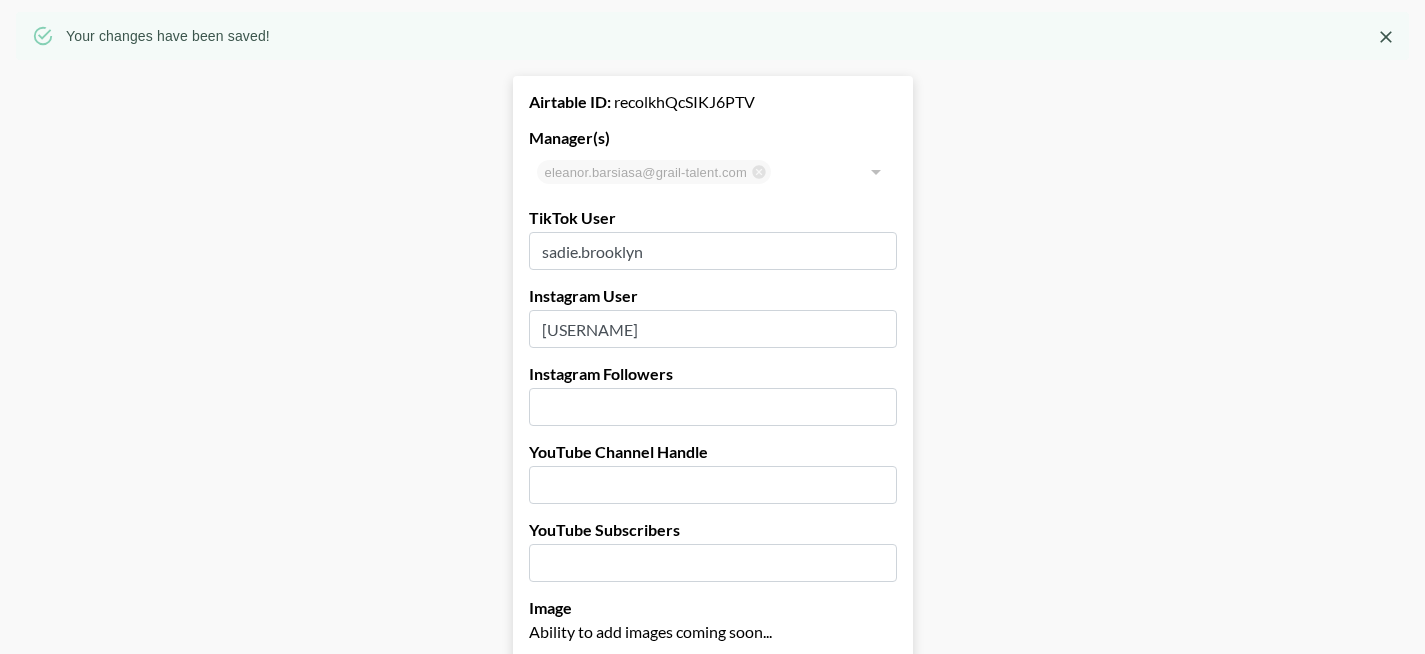 scroll, scrollTop: 0, scrollLeft: 0, axis: both 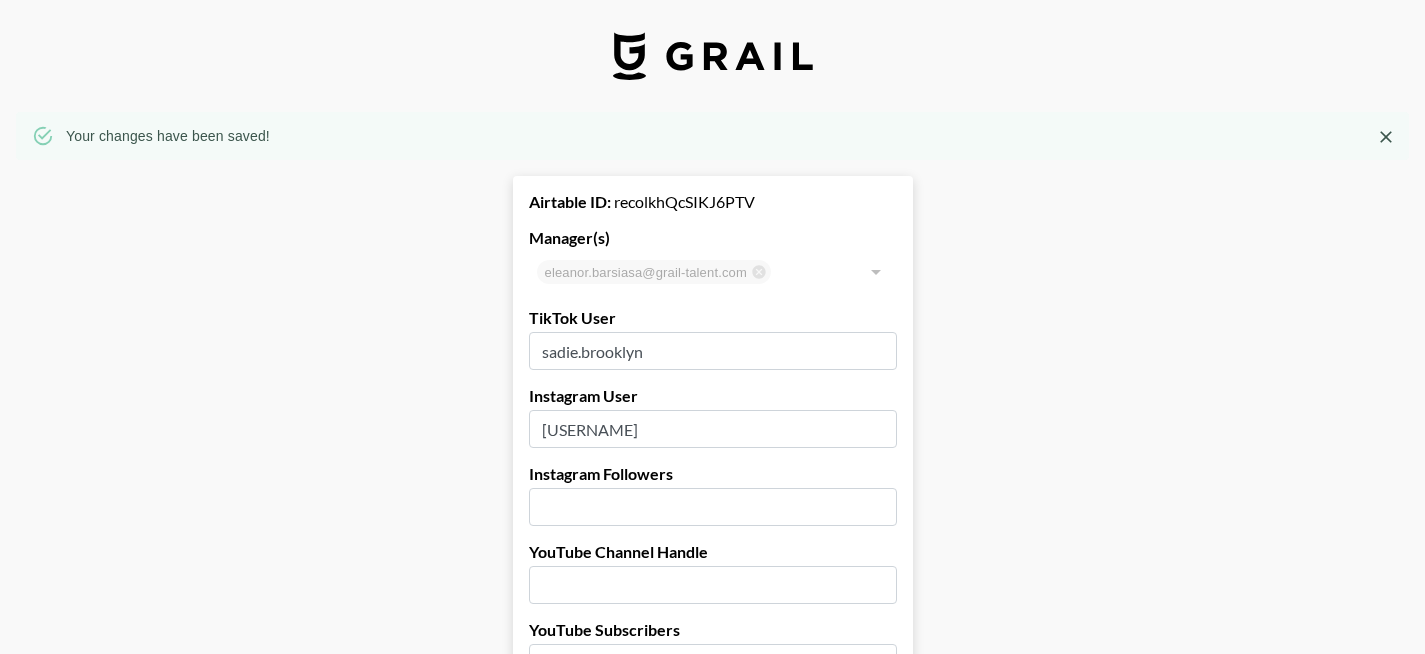 click at bounding box center (713, 56) 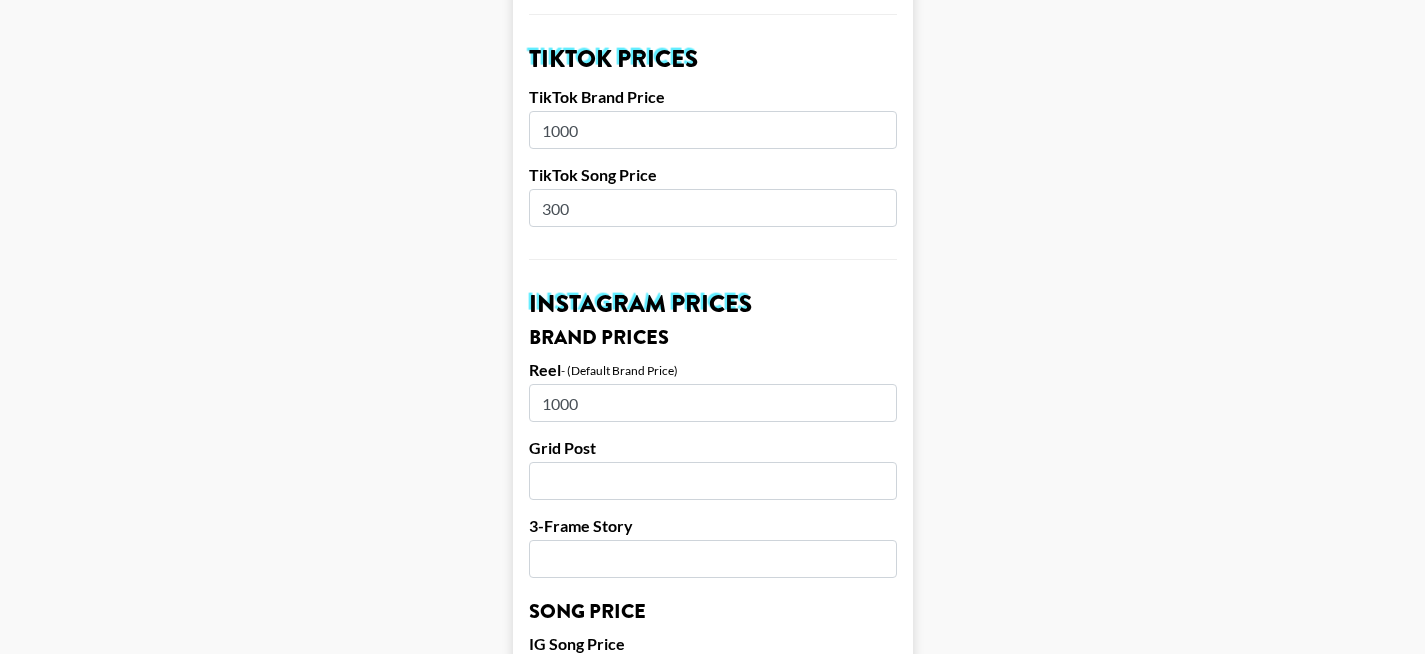 scroll, scrollTop: 1363, scrollLeft: 0, axis: vertical 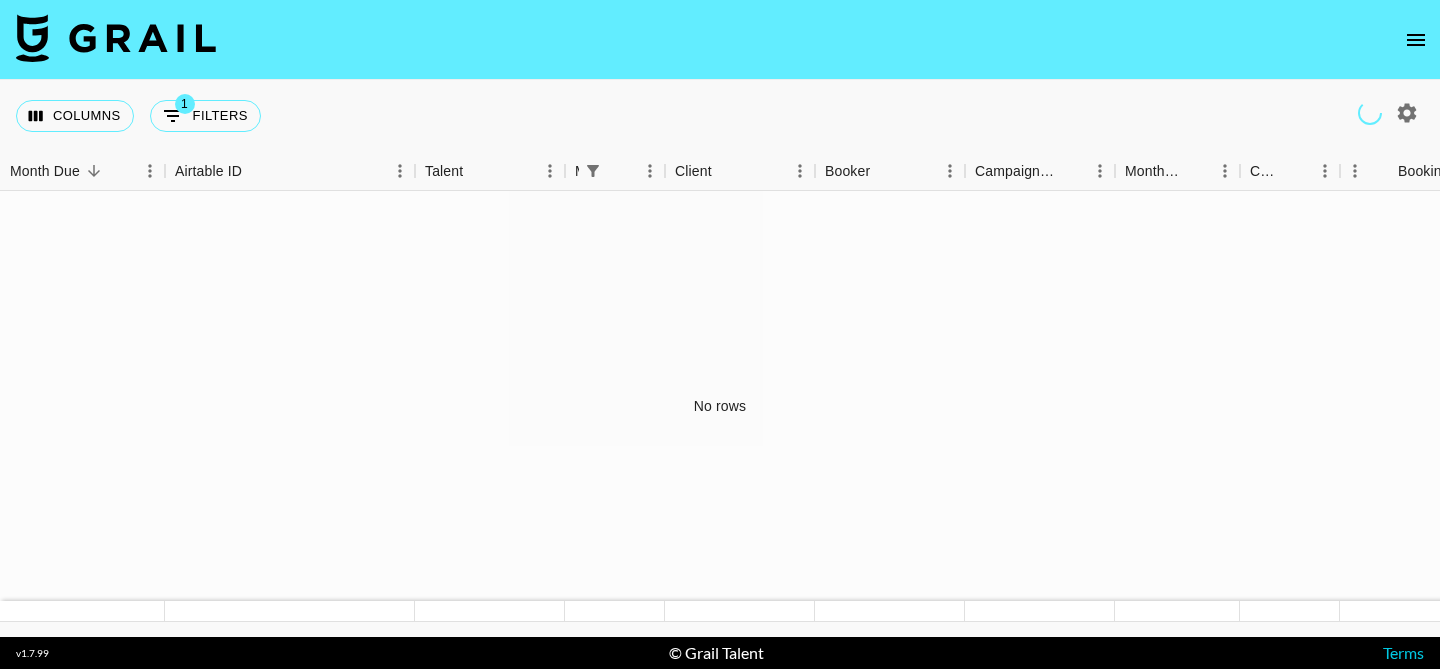 click 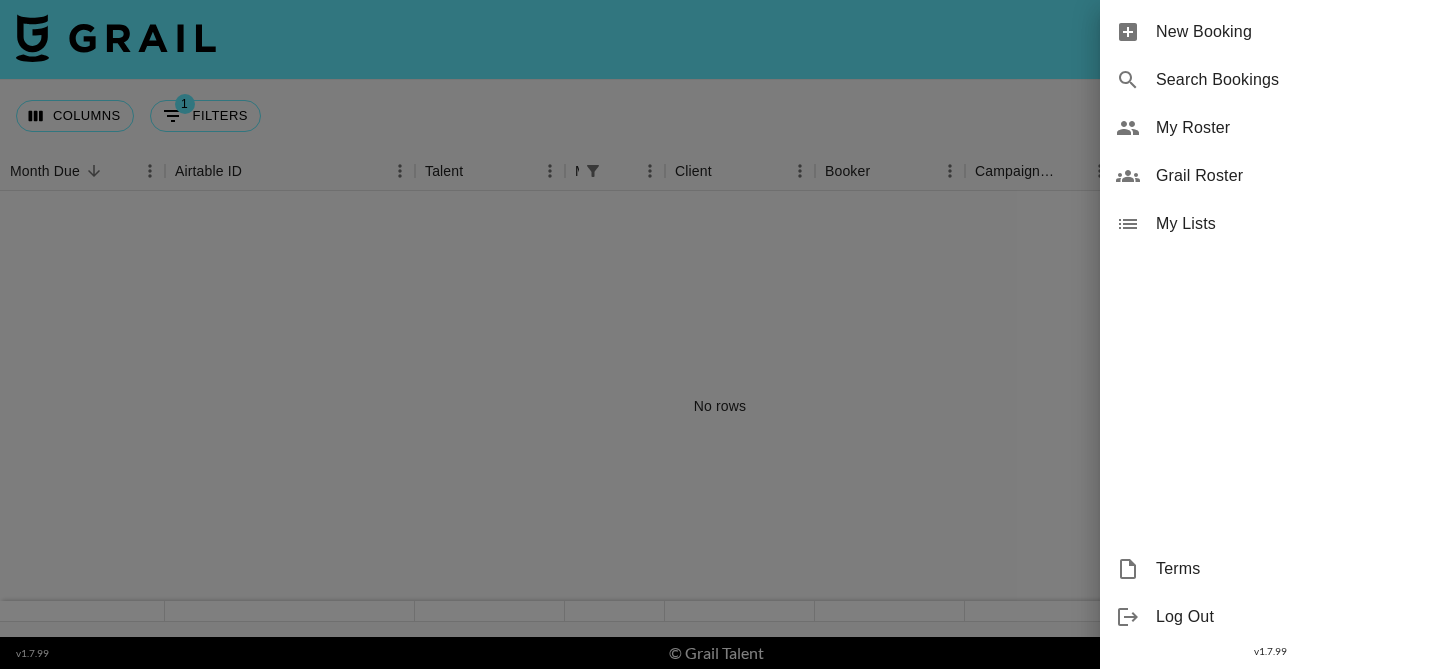 click on "My Roster" at bounding box center [1290, 128] 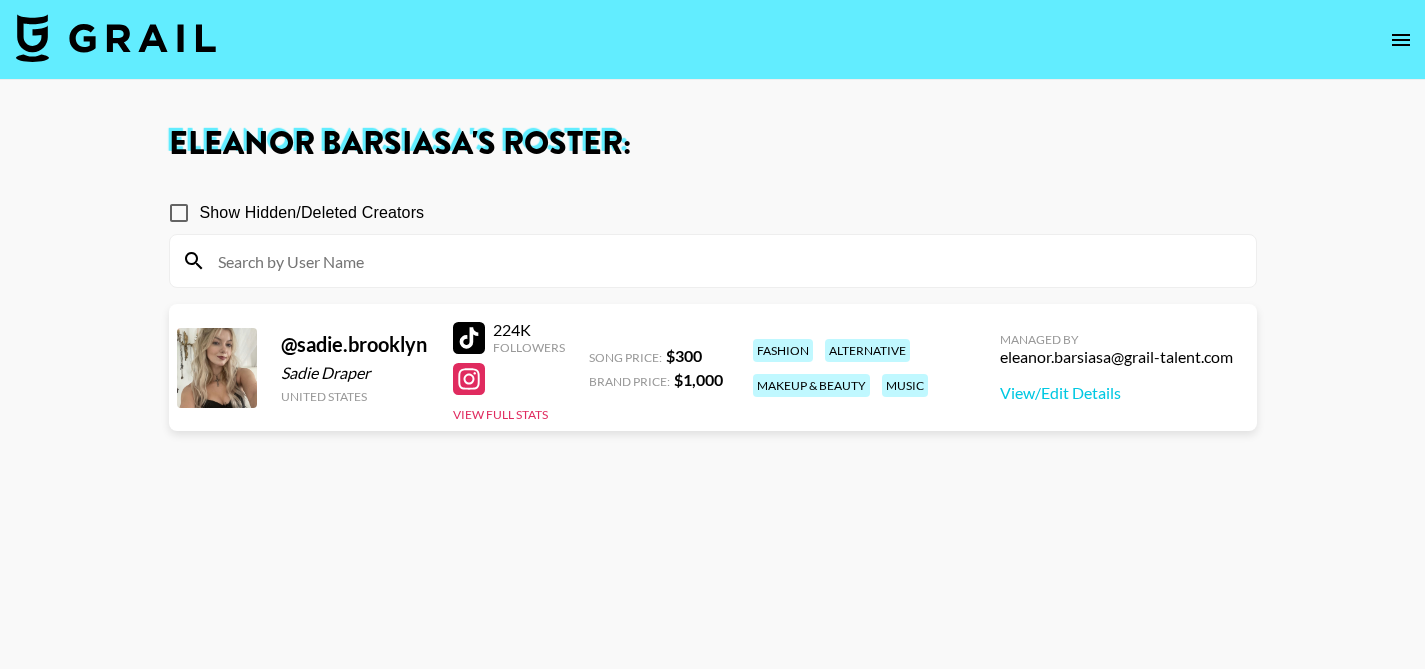 click 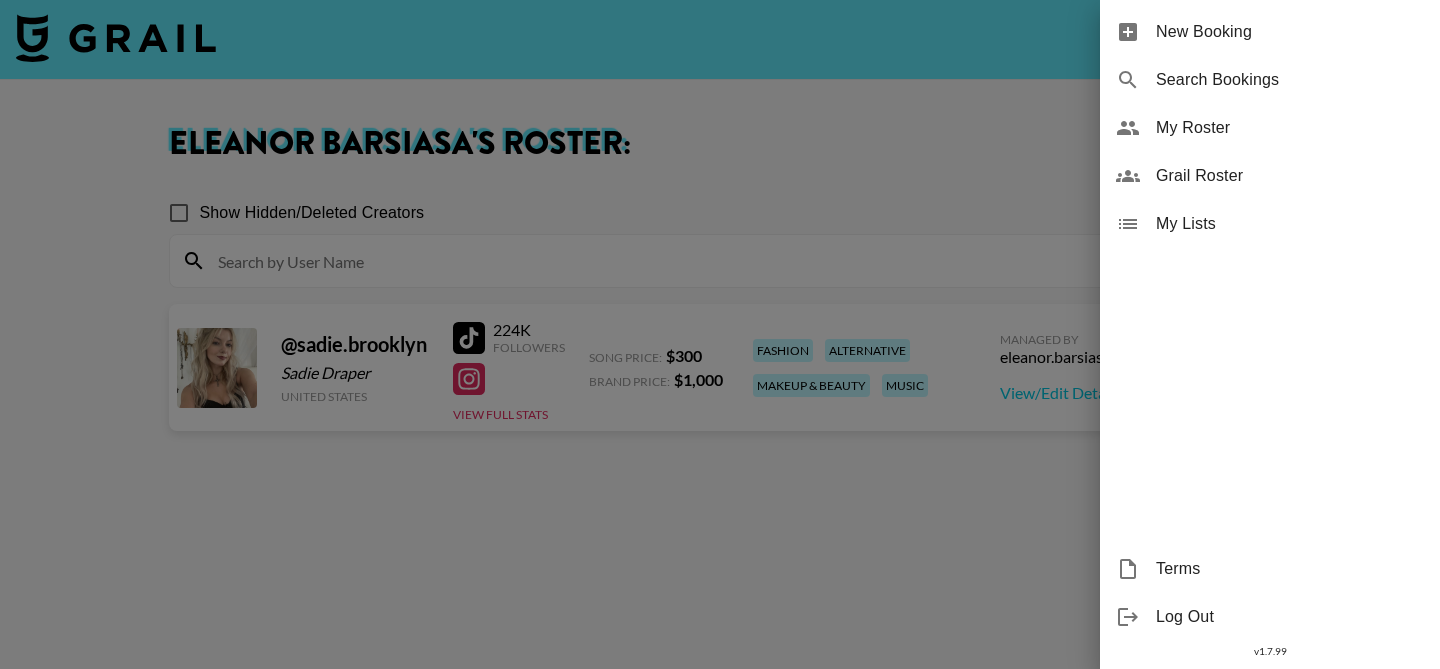click on "Grail Roster" at bounding box center [1290, 176] 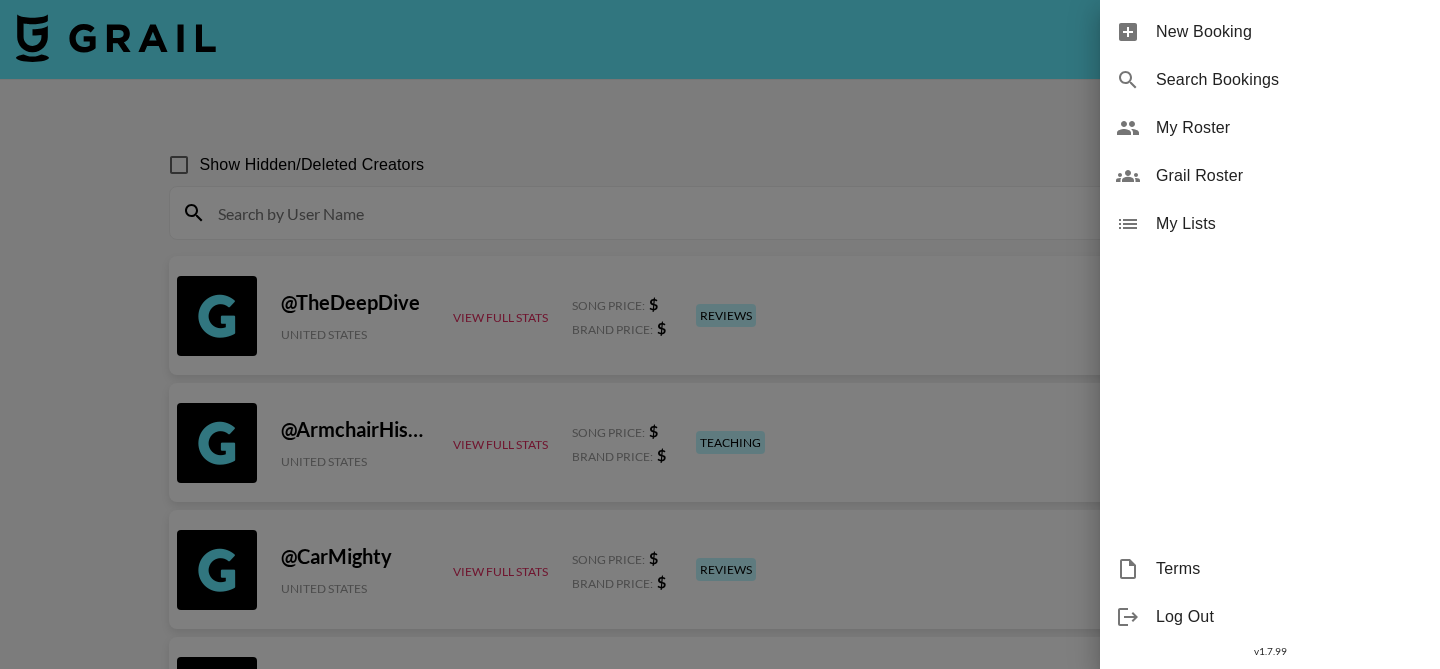 click on "New Booking" at bounding box center (1290, 32) 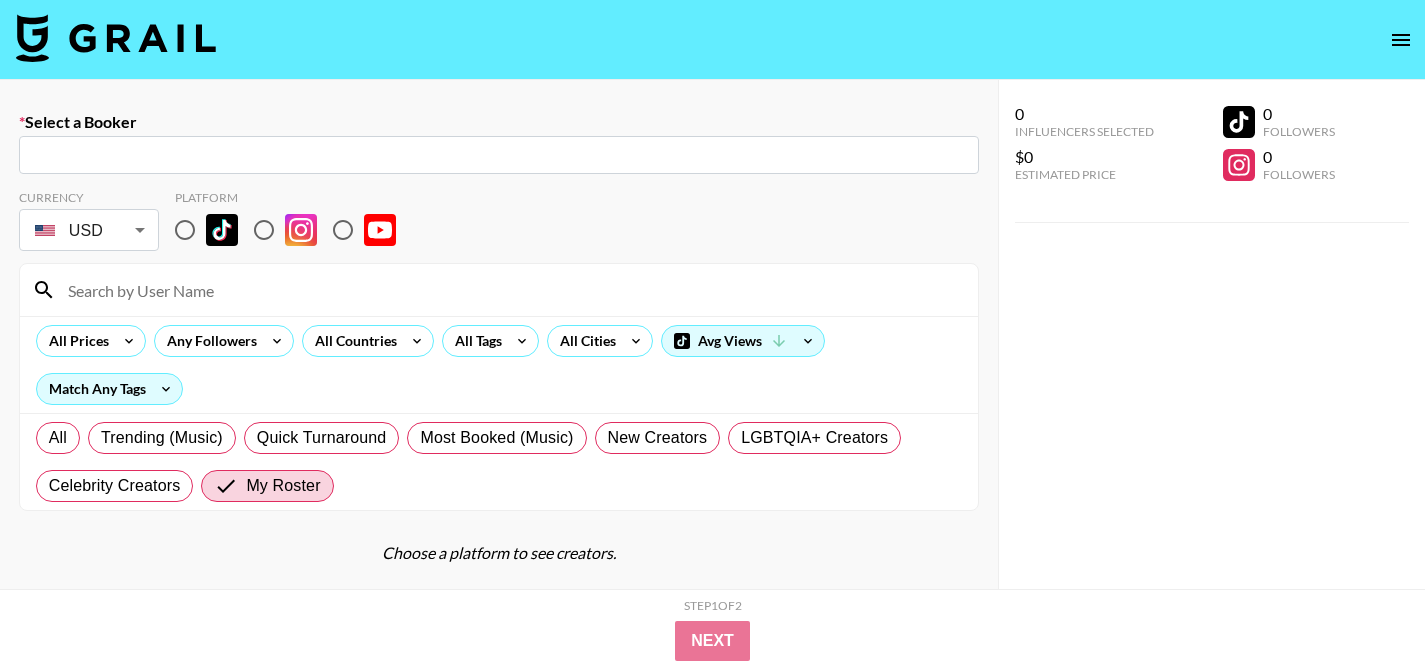 click at bounding box center (499, 155) 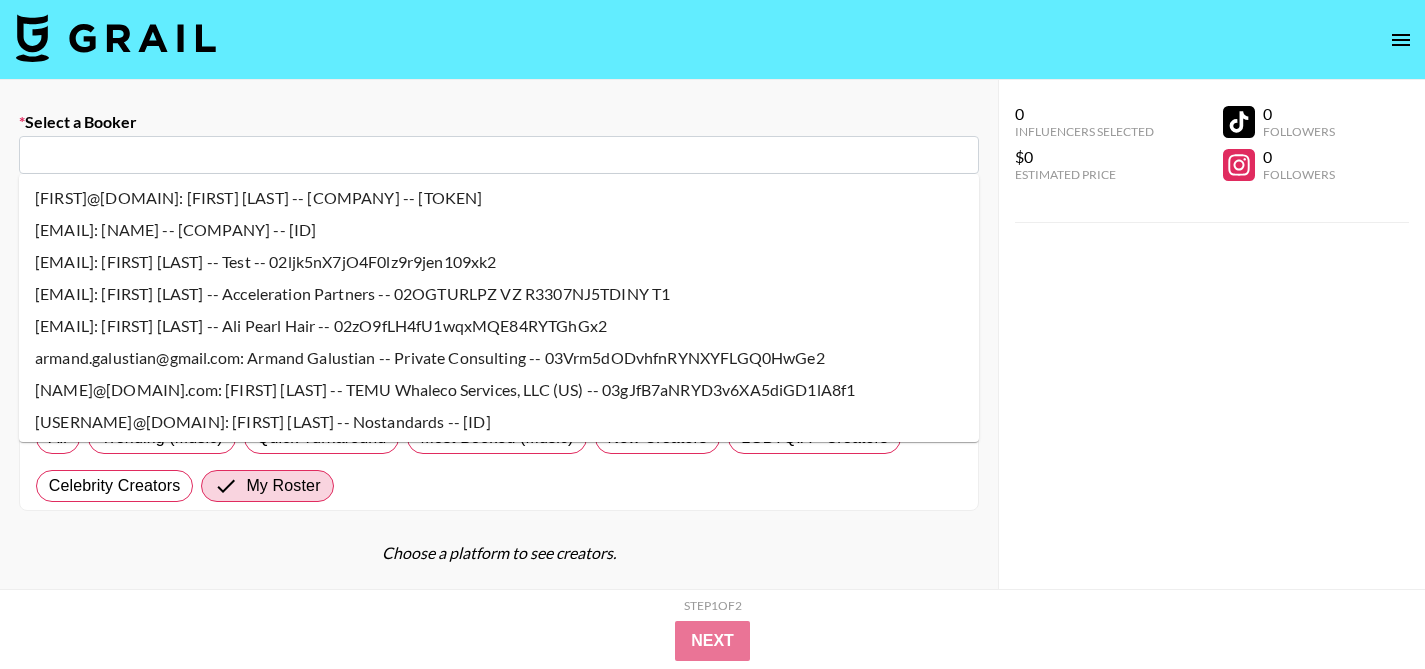 click on "[NUM] Influencers Selected $[PRICE] Estimated Price [NUM] Followers [NUM] Followers" at bounding box center (1212, 374) 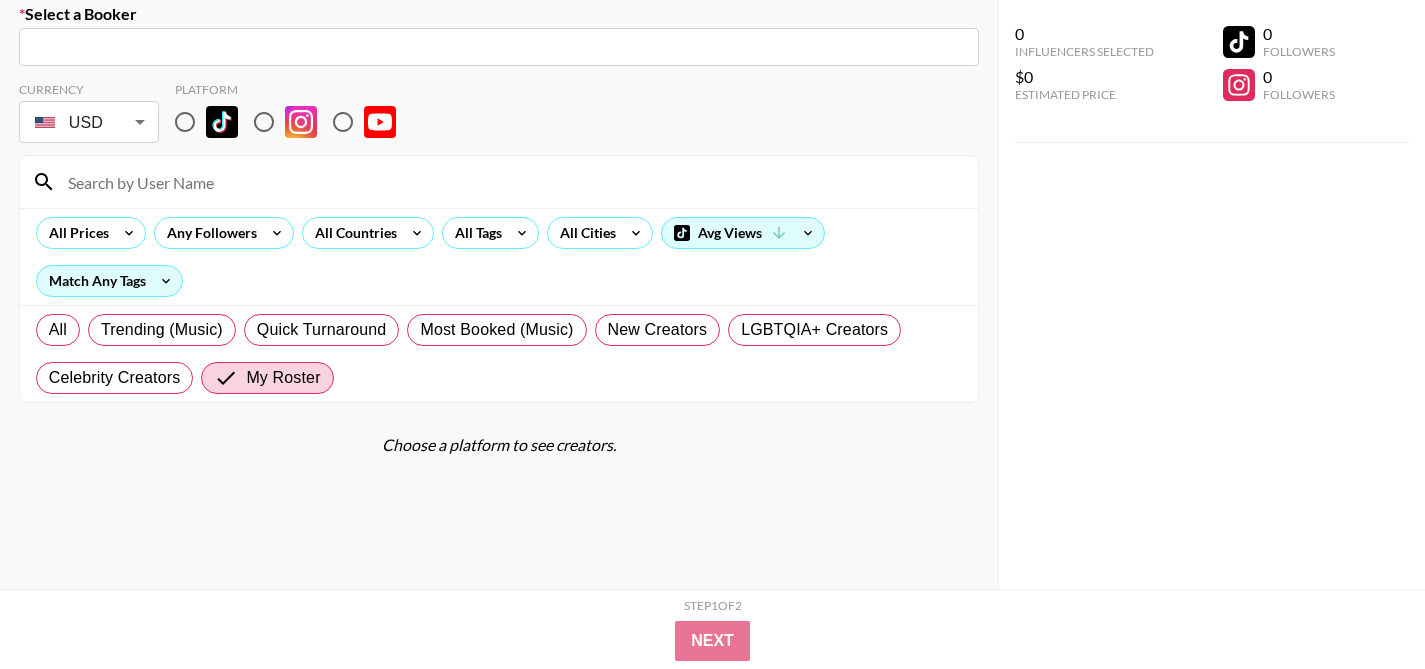 scroll, scrollTop: 90, scrollLeft: 0, axis: vertical 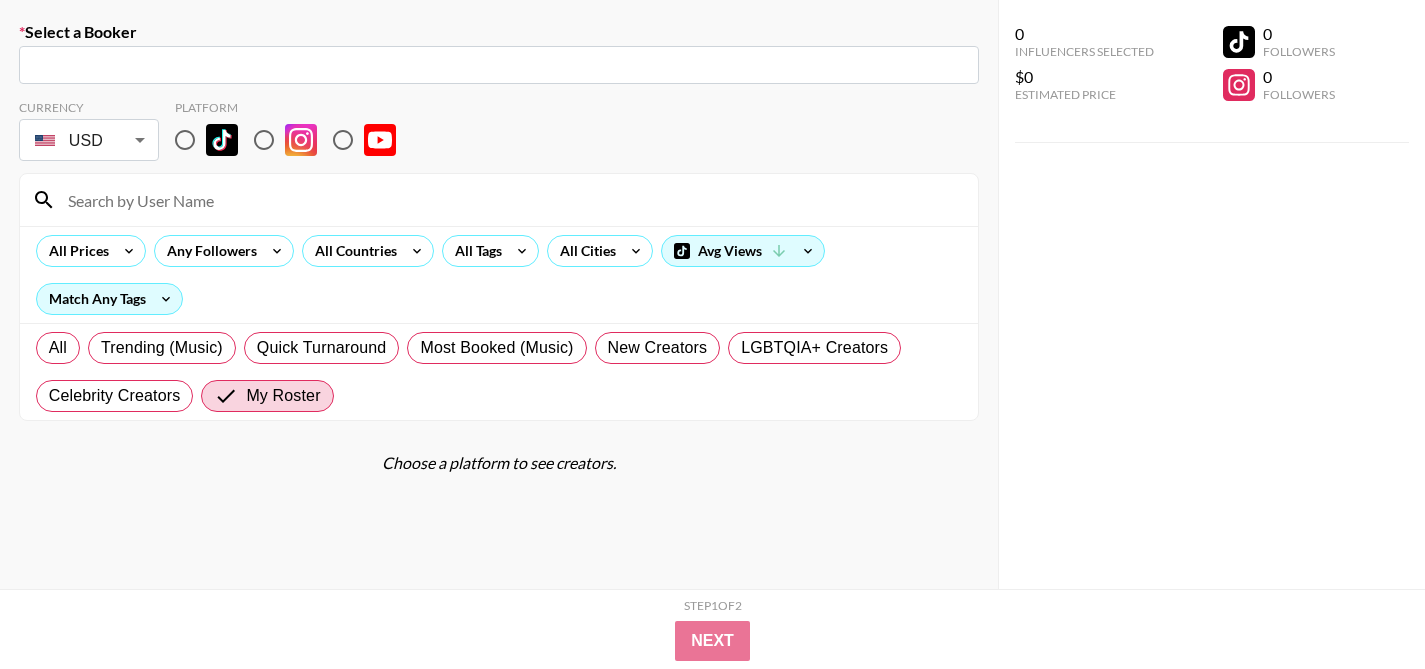 click at bounding box center [185, 140] 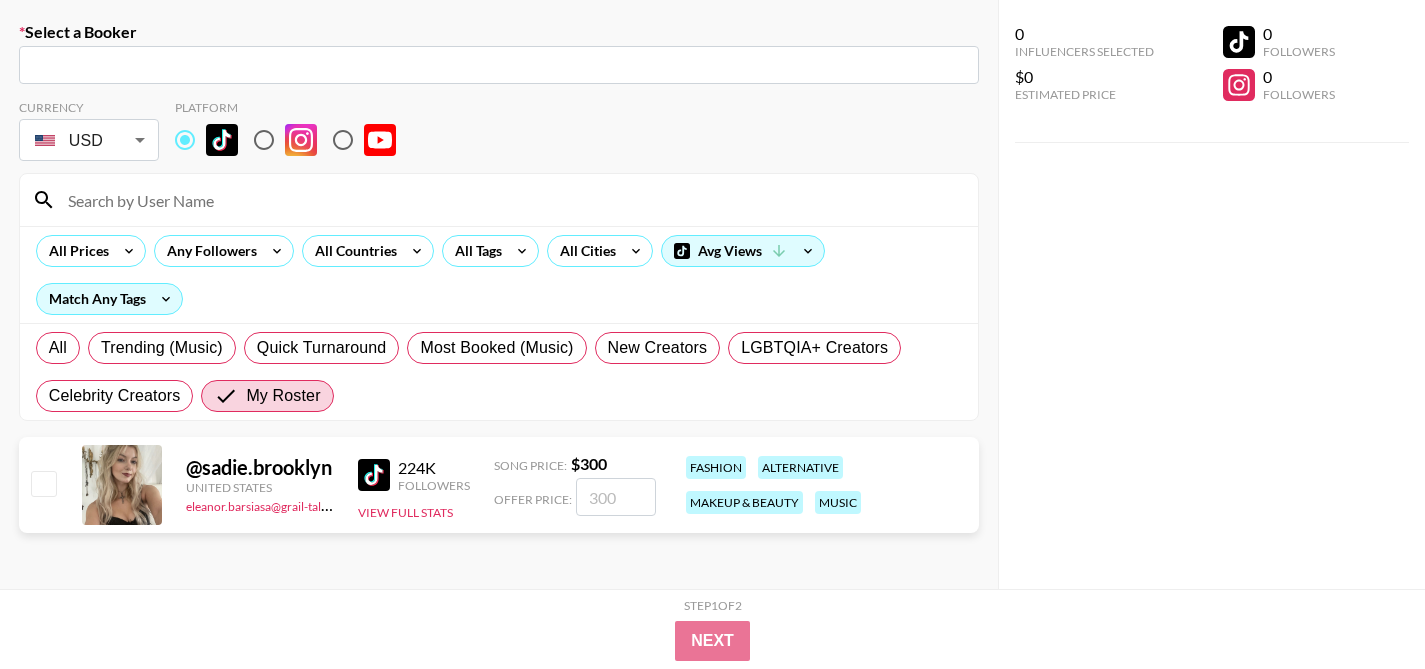 click at bounding box center (264, 140) 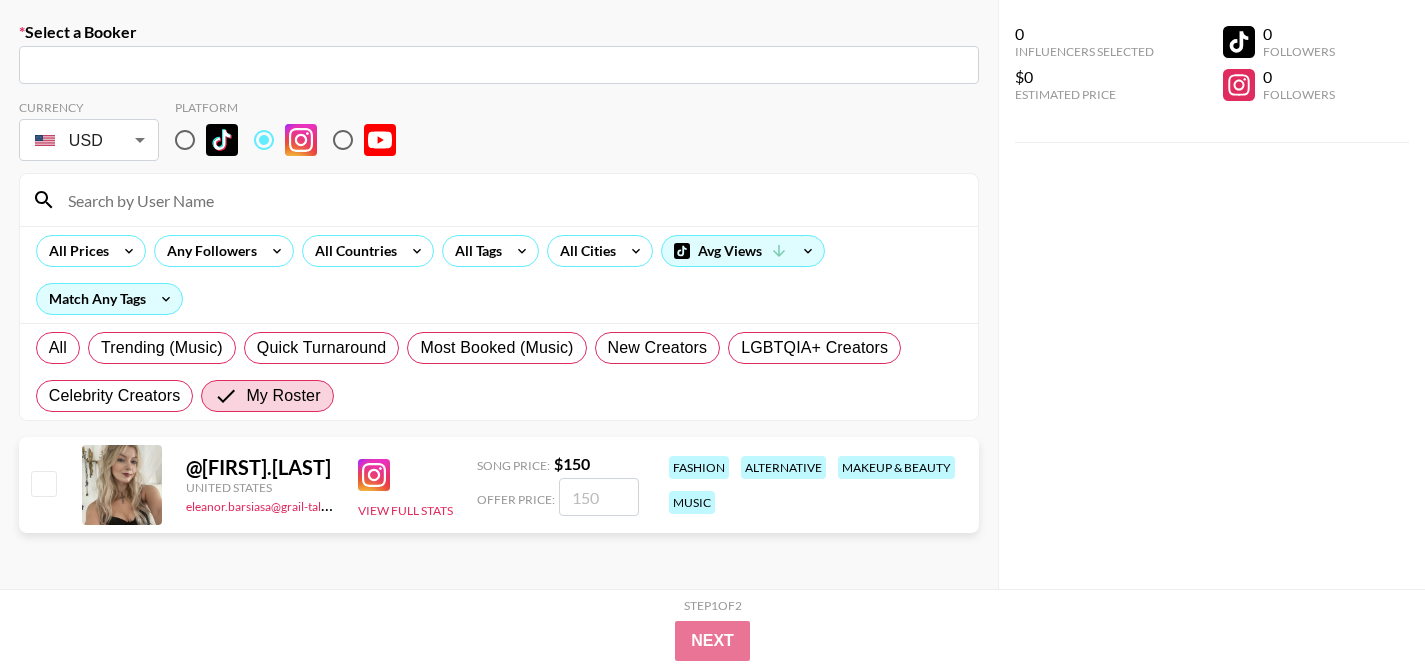 click at bounding box center [185, 140] 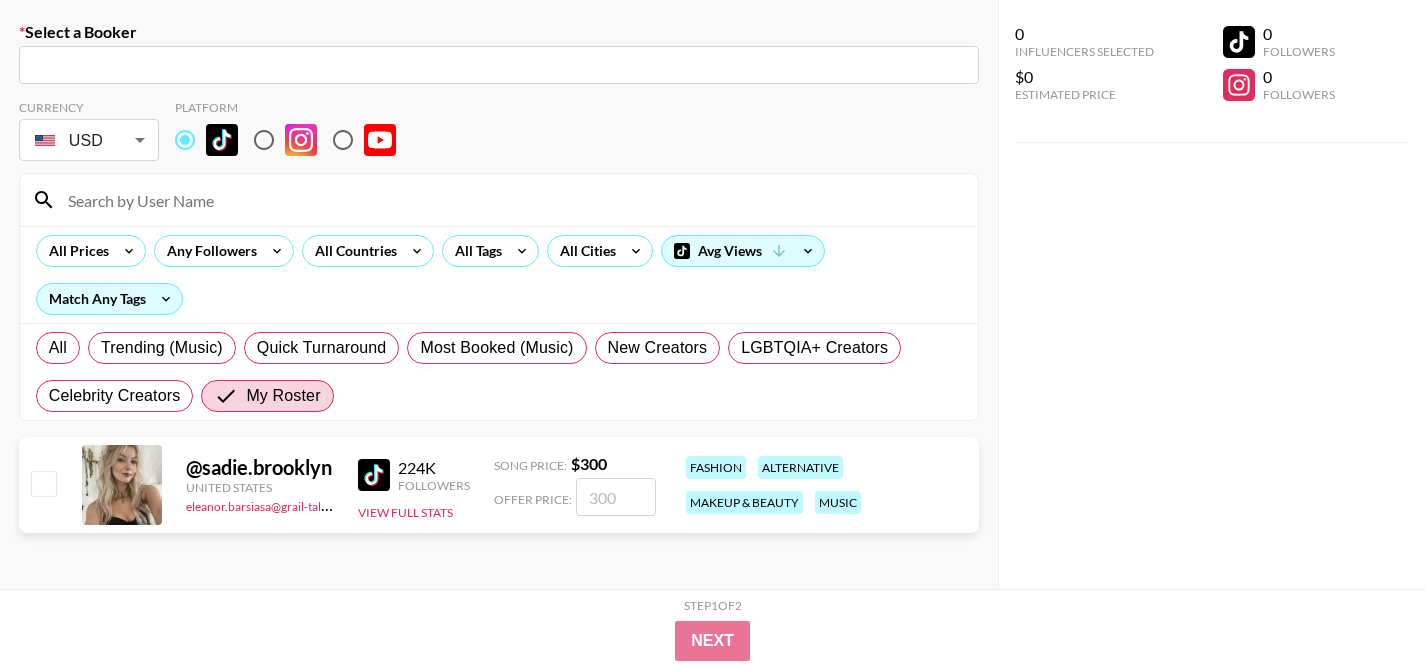 click at bounding box center (511, 200) 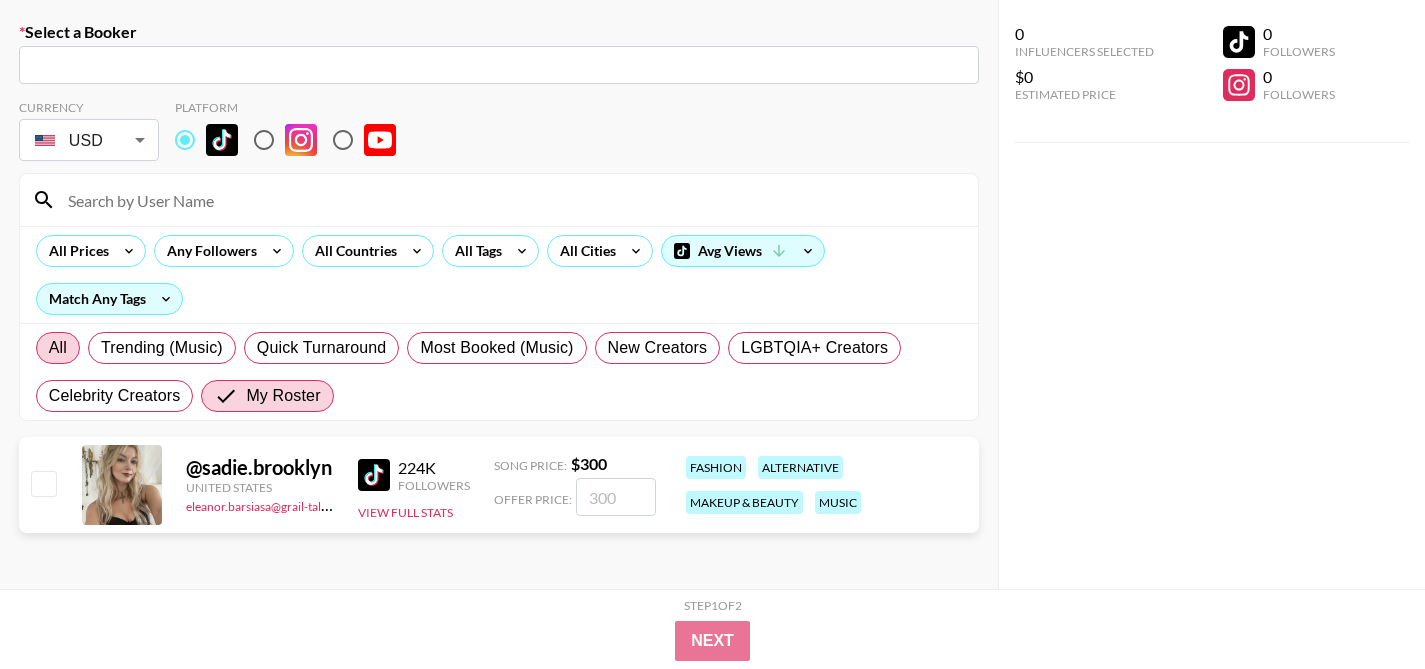 click on "All" at bounding box center [58, 348] 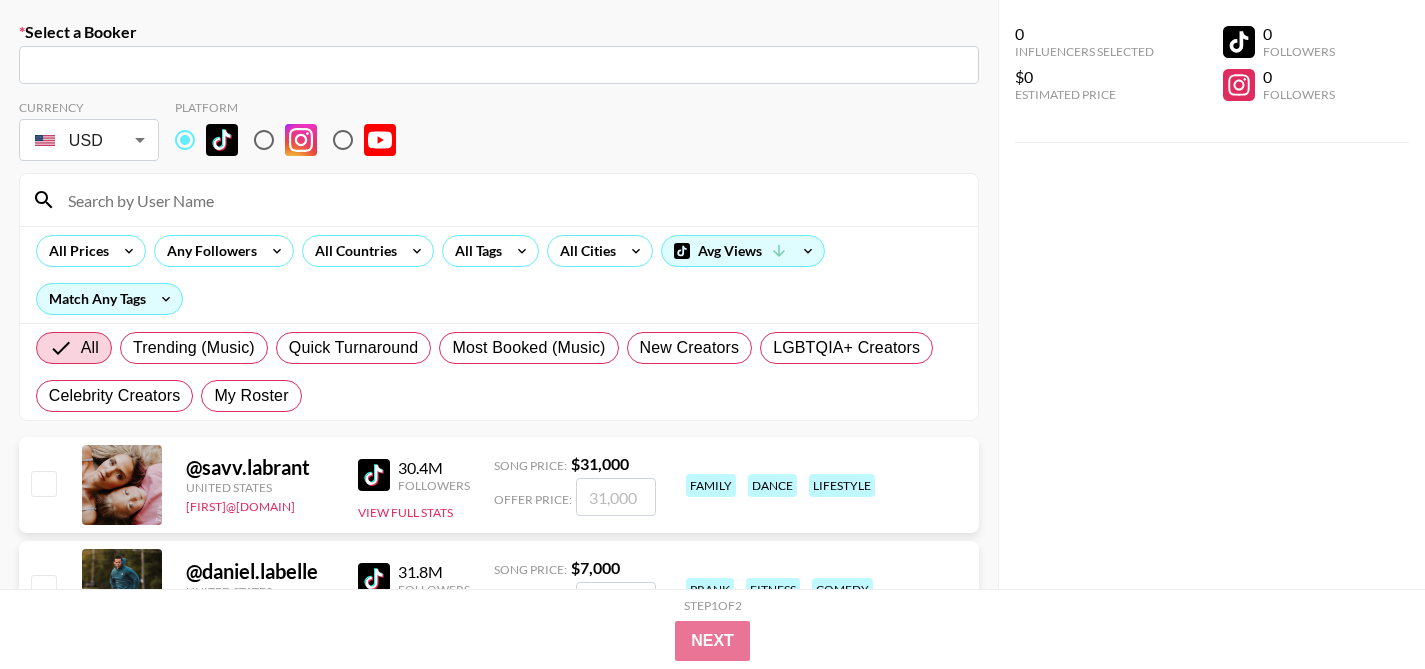 click at bounding box center [511, 200] 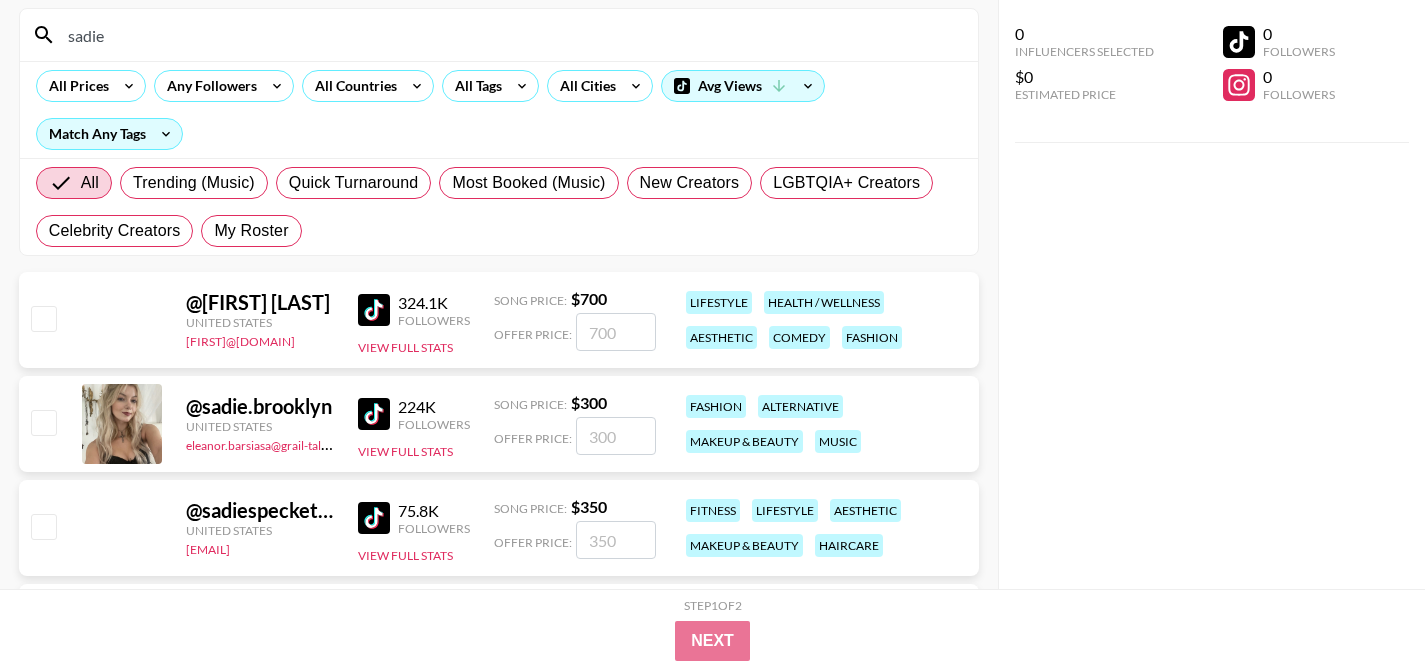 scroll, scrollTop: 262, scrollLeft: 0, axis: vertical 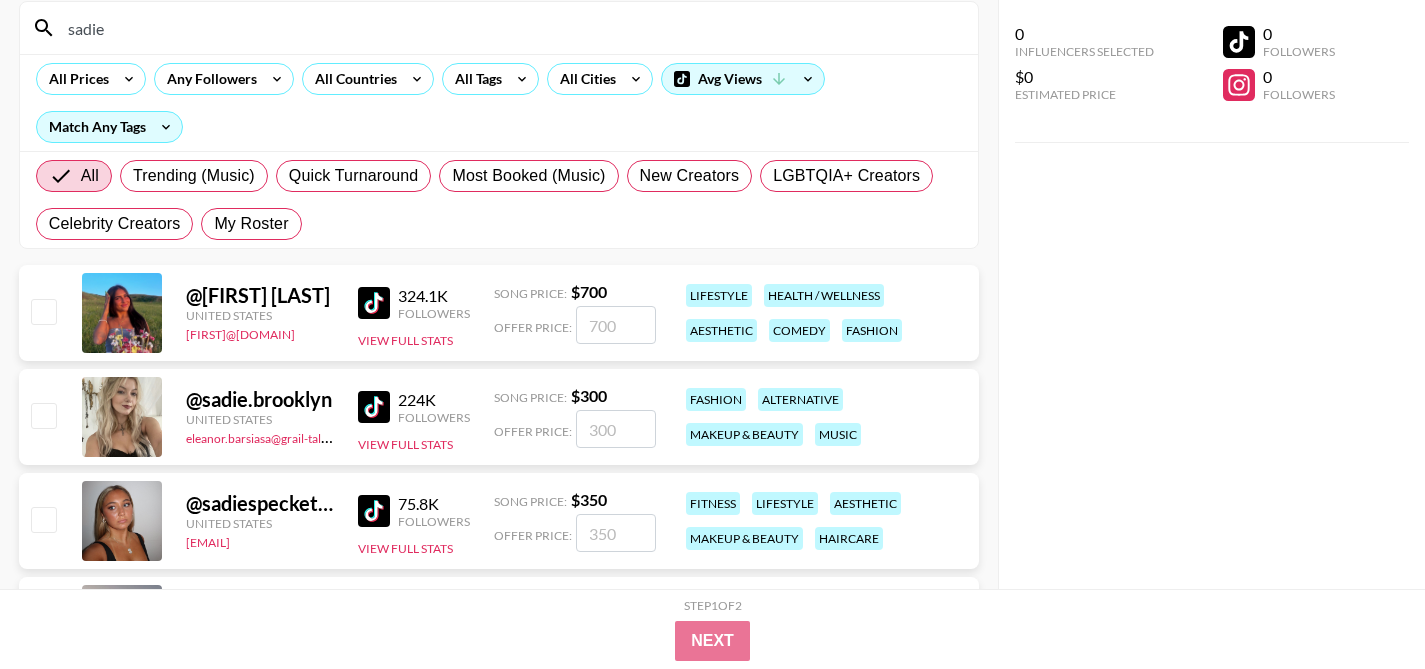 type on "sadie" 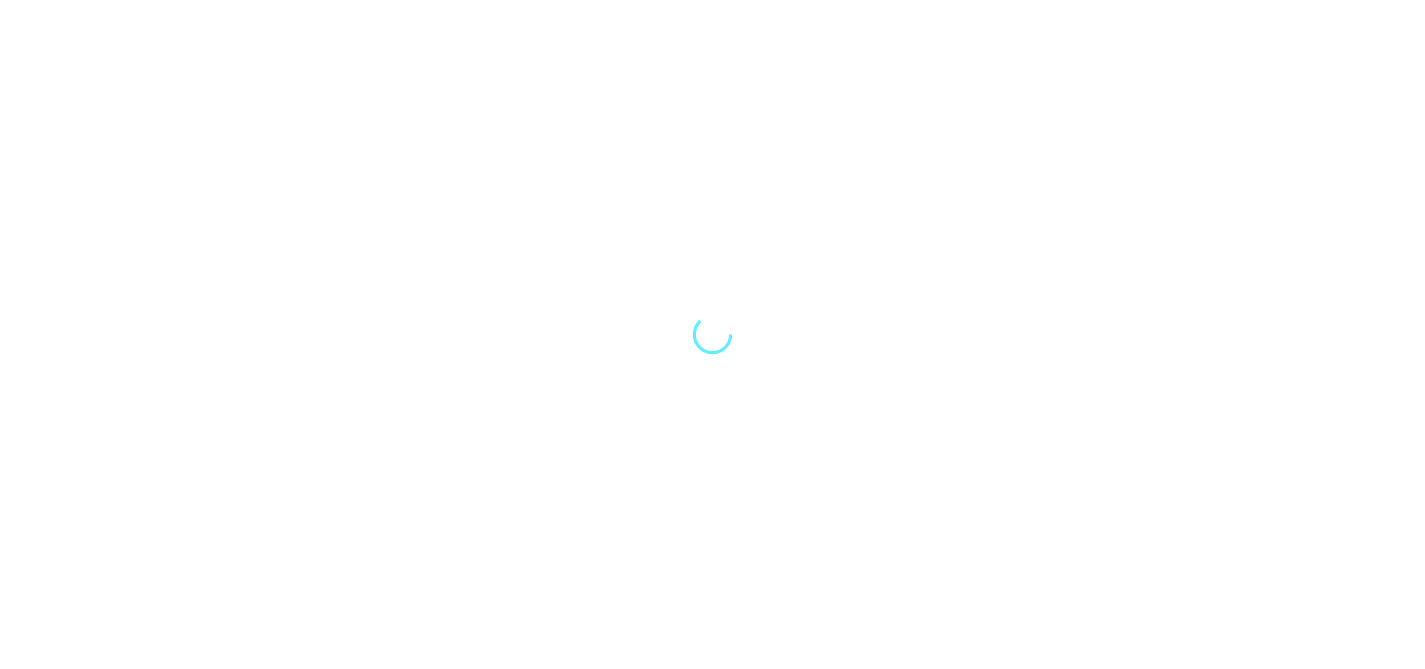 scroll, scrollTop: 0, scrollLeft: 0, axis: both 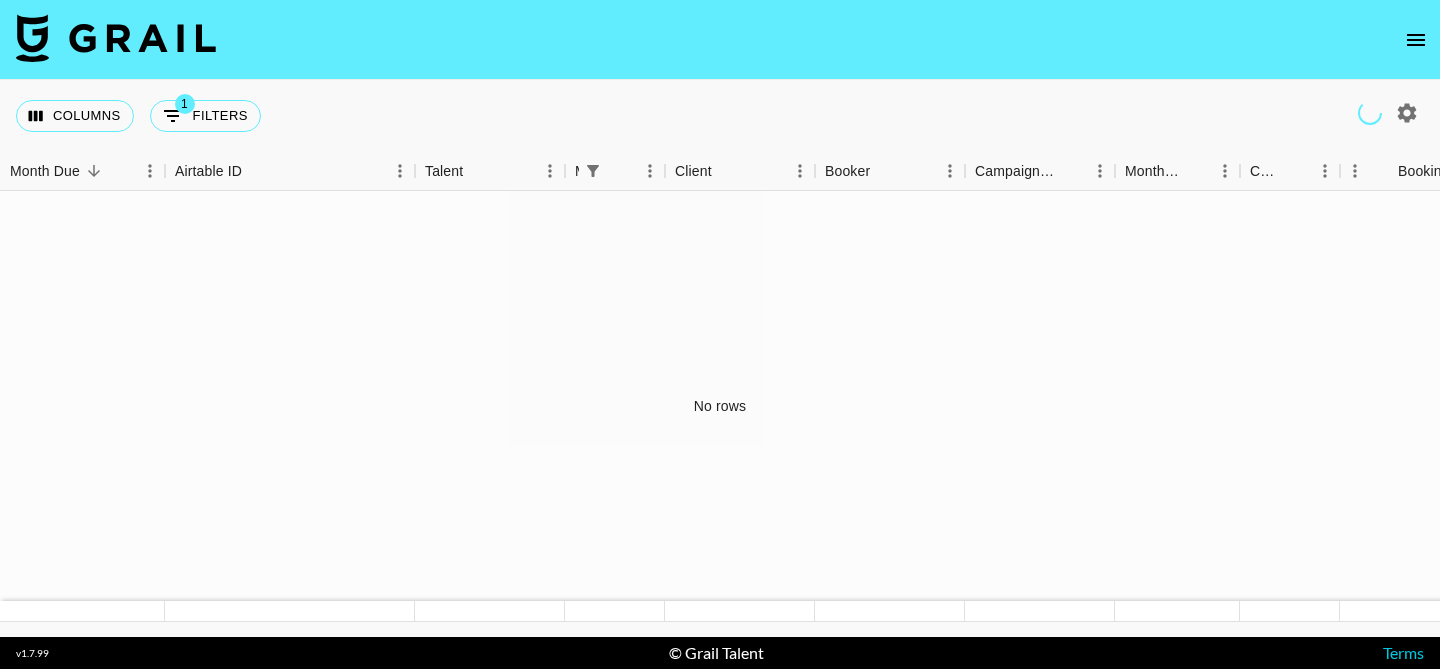 click 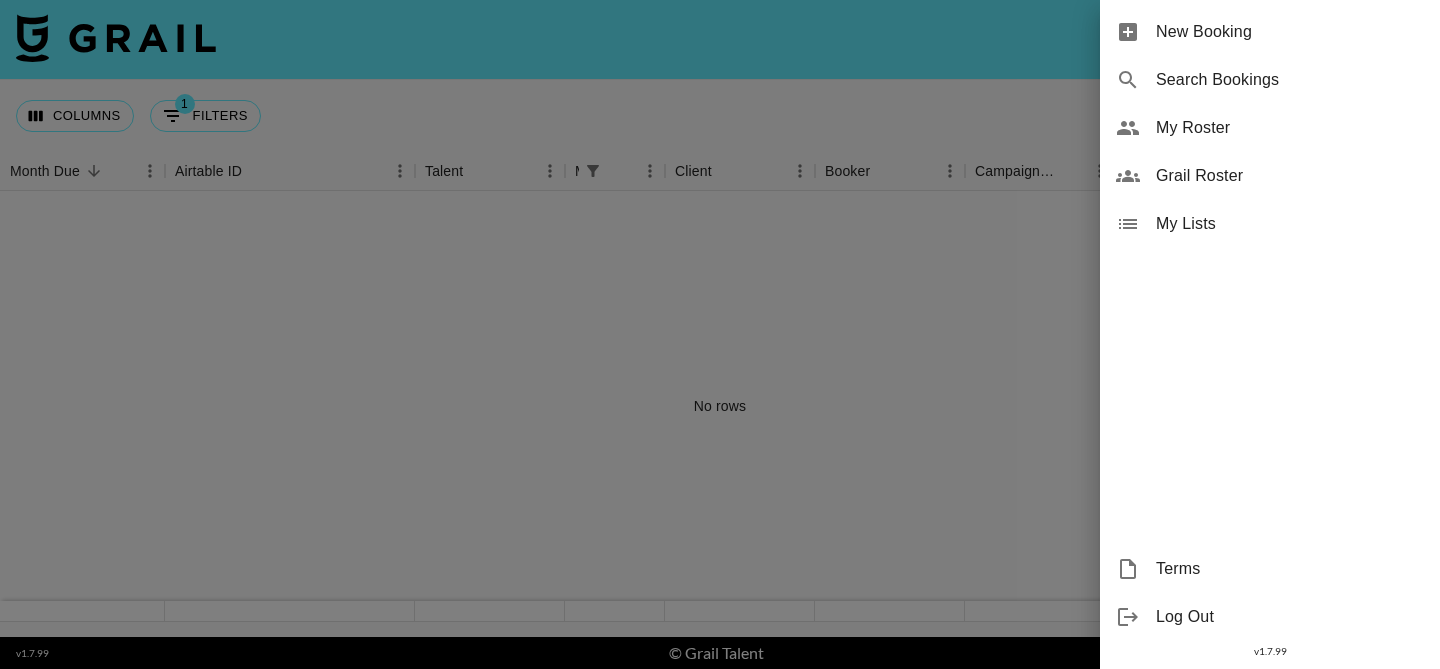 click on "My Roster" at bounding box center (1290, 128) 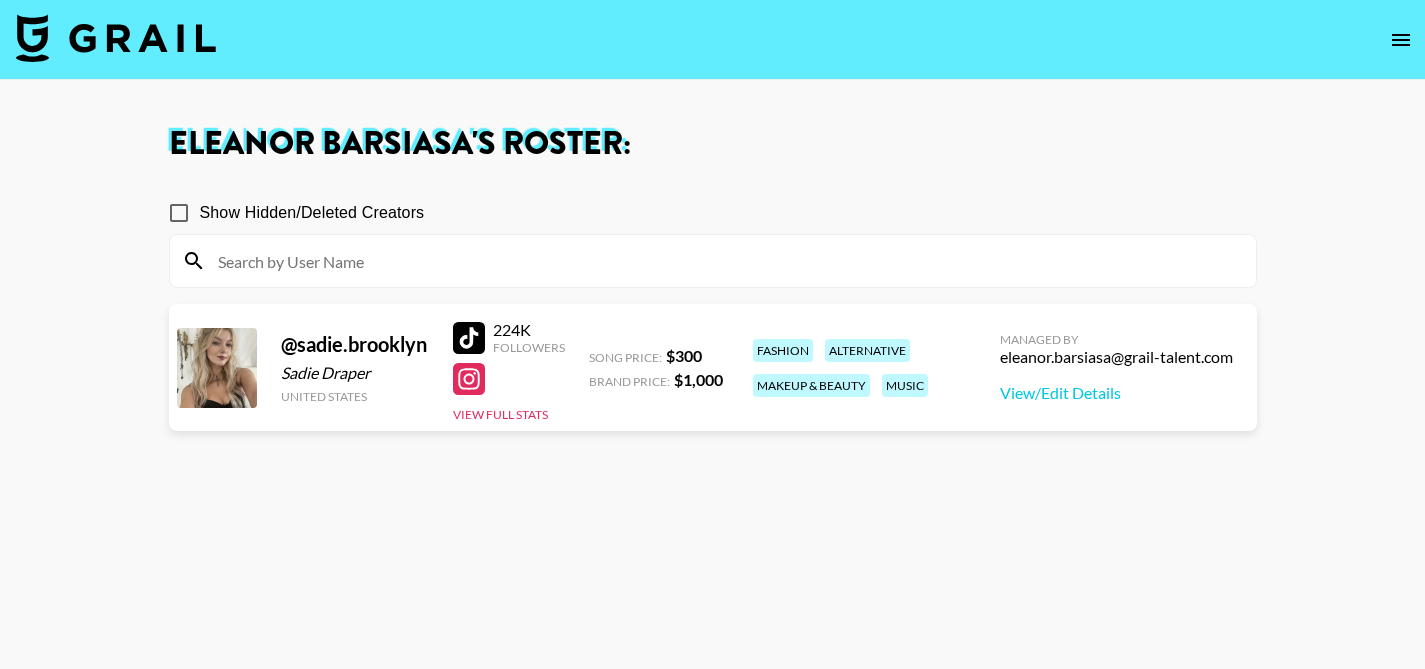 click 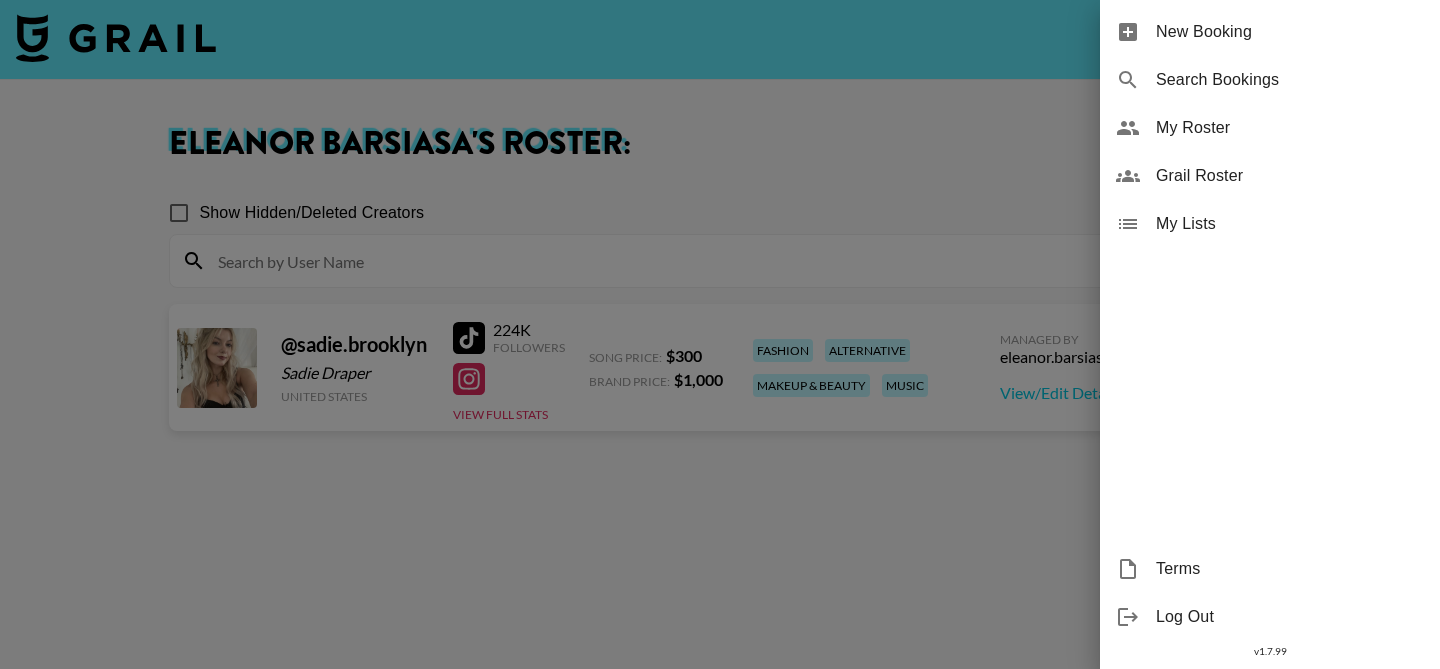 click on "Grail Roster" at bounding box center (1290, 176) 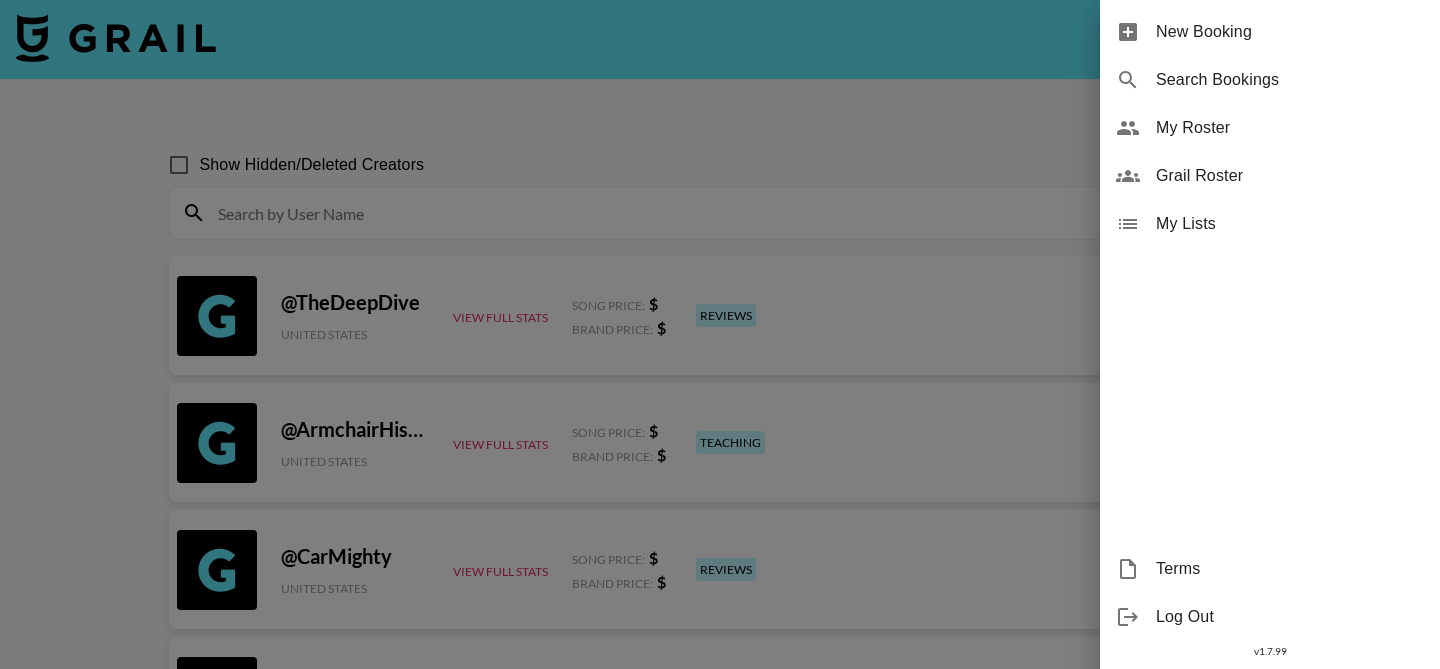 click at bounding box center [720, 334] 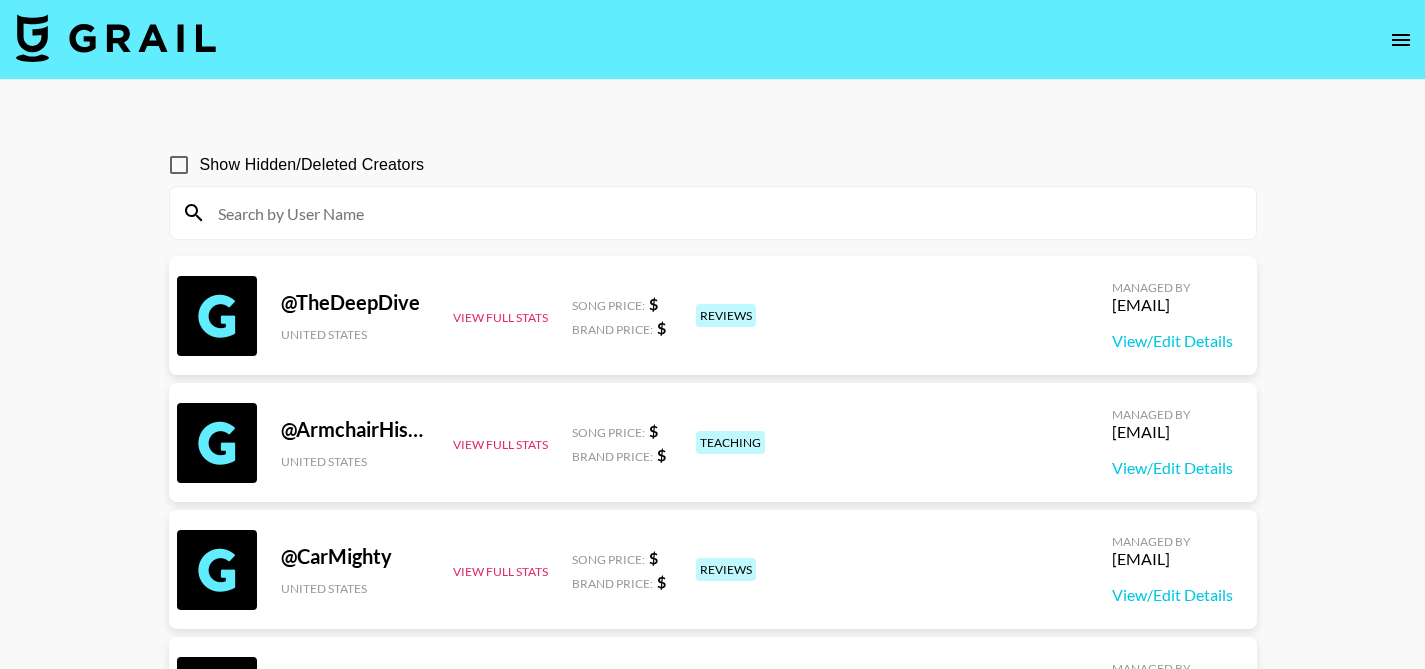 click on "Show Hidden/Deleted Creators" at bounding box center [179, 165] 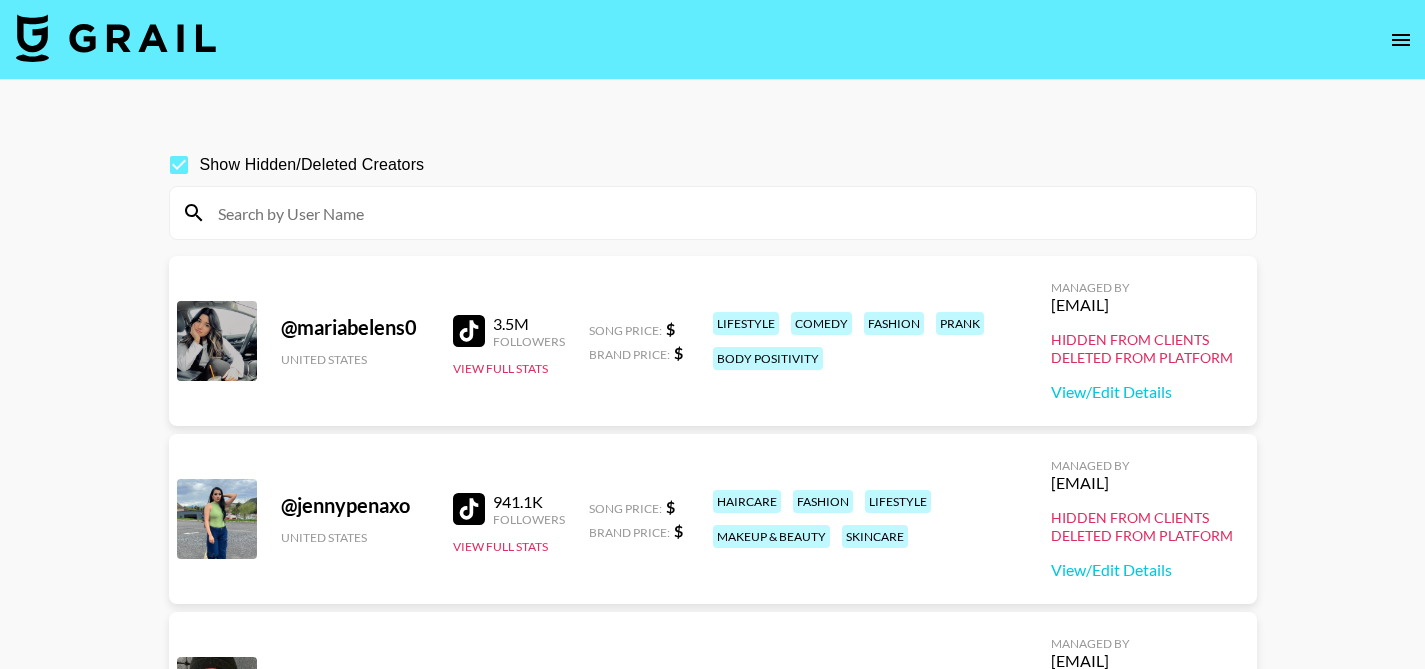 click at bounding box center (725, 213) 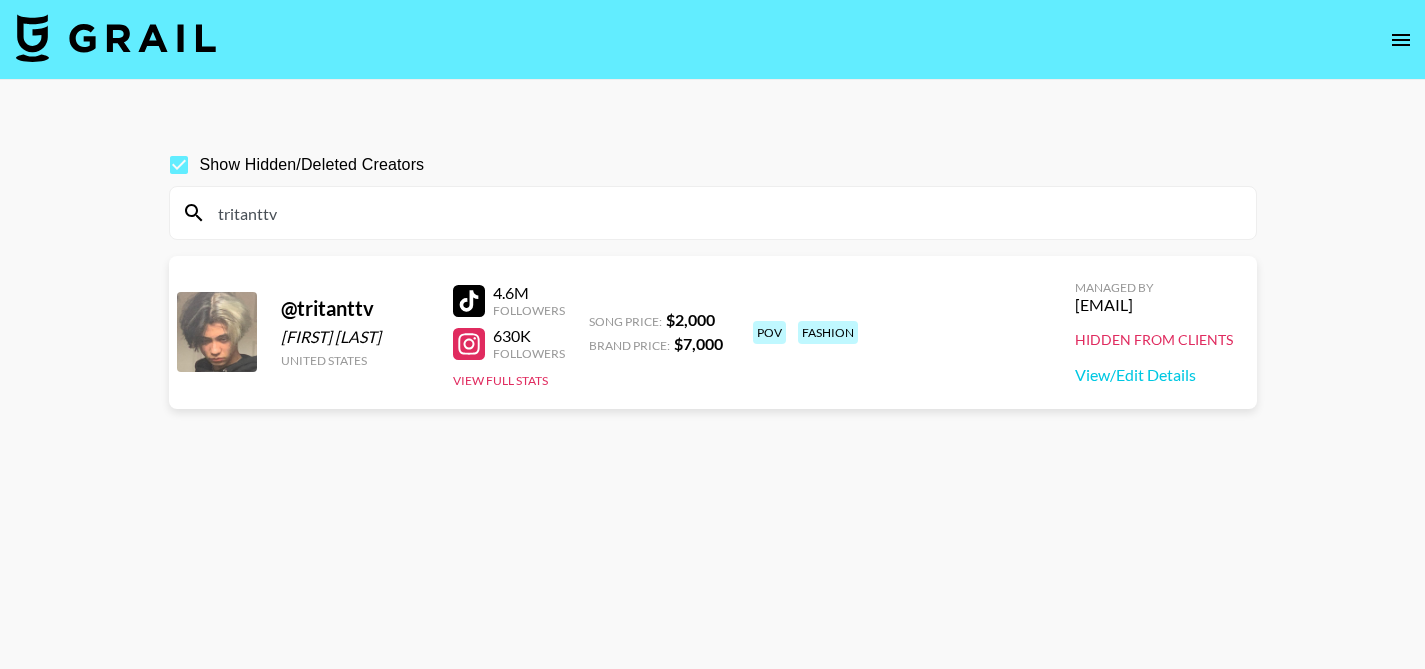 click on "tritanttv" at bounding box center (725, 213) 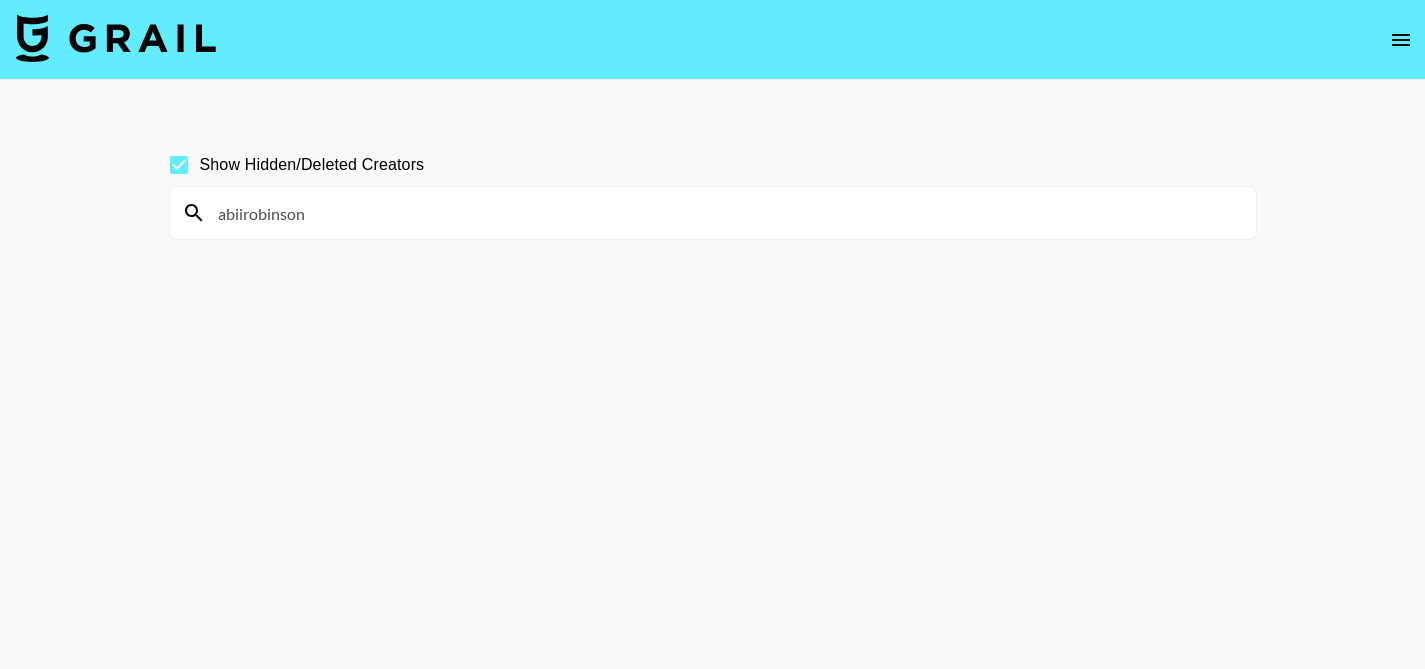 type on "abiirobinson" 